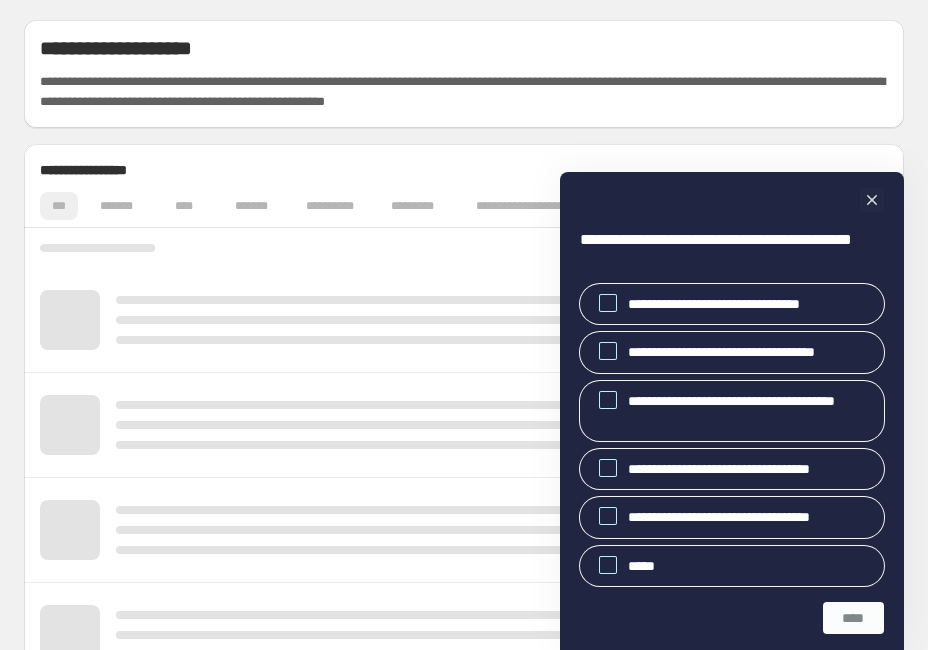 scroll, scrollTop: 0, scrollLeft: 0, axis: both 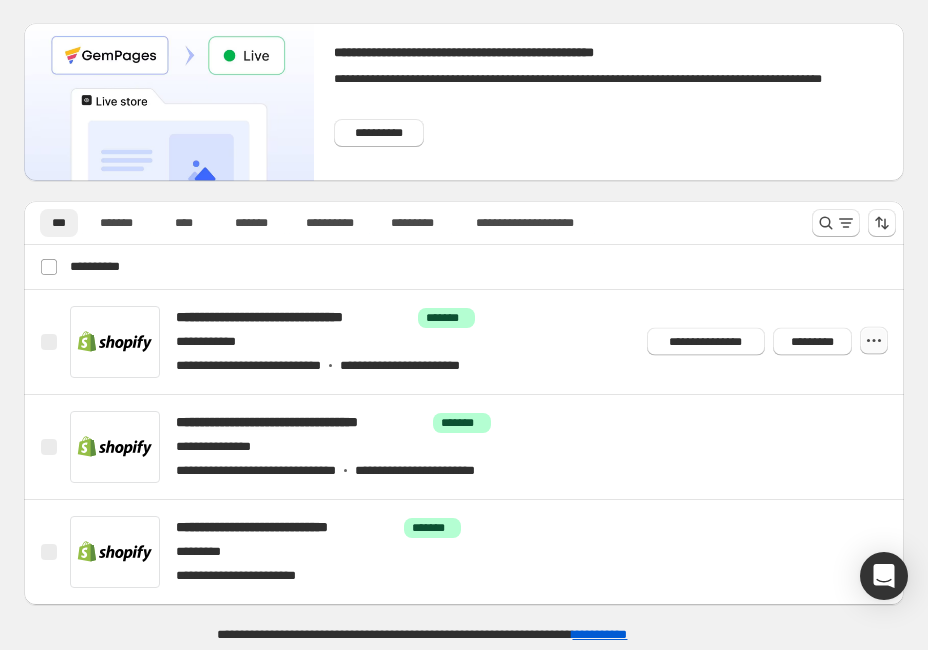 click 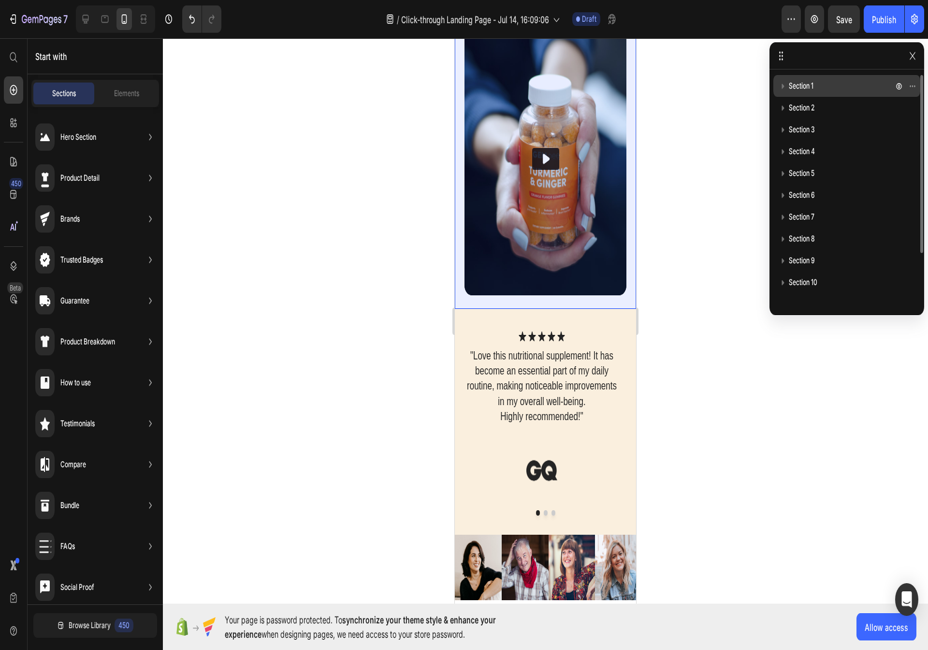 click on "[STREET_NAME] [CITY] [STATE] [ZIP_CODE] [COUNTRY] [PHONE] [EMAIL] [SSN] [DLN] [CC] [STREET_NAME] [CITY] [STATE] [ZIP_CODE] [COUNTRY] [PHONE] [EMAIL] [SSN] [DLN] [CC] [STREET_NAME] [CITY] [STATE] [ZIP_CODE] [COUNTRY] [PHONE] [EMAIL] [SSN] [DLN] [CC] [STREET_NAME] [CITY] [STATE] [ZIP_CODE] [COUNTRY] [PHONE] [EMAIL] [SSN] [DLN] [CC]" at bounding box center [464, 300] 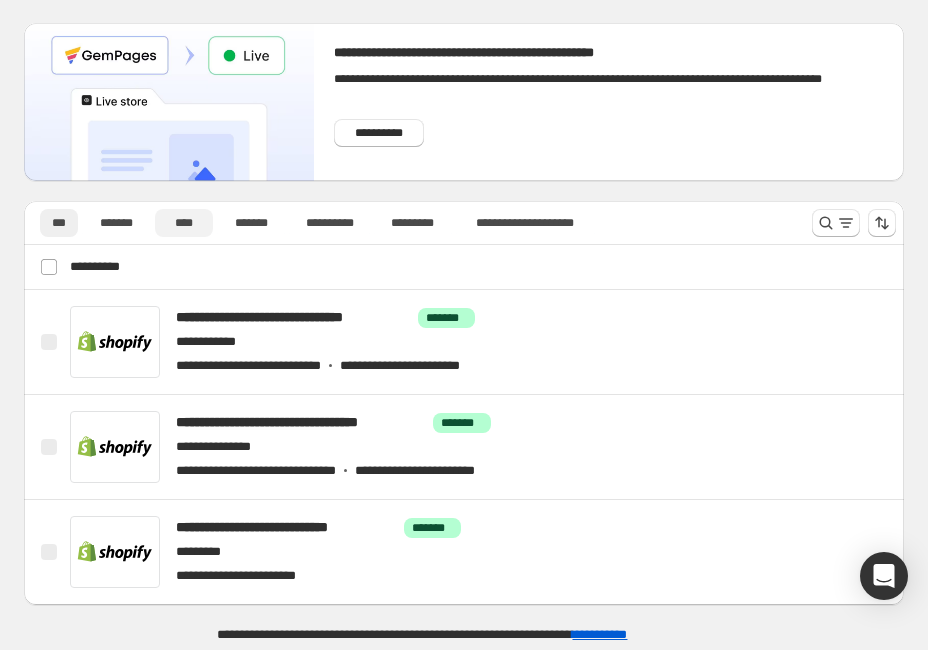click on "****" at bounding box center (184, 223) 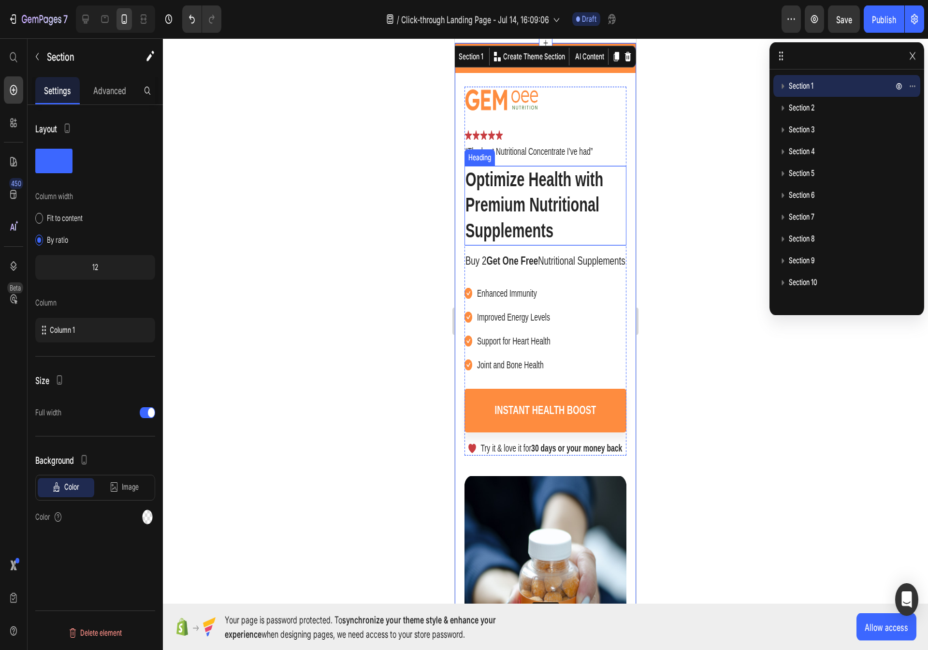 scroll, scrollTop: 0, scrollLeft: 0, axis: both 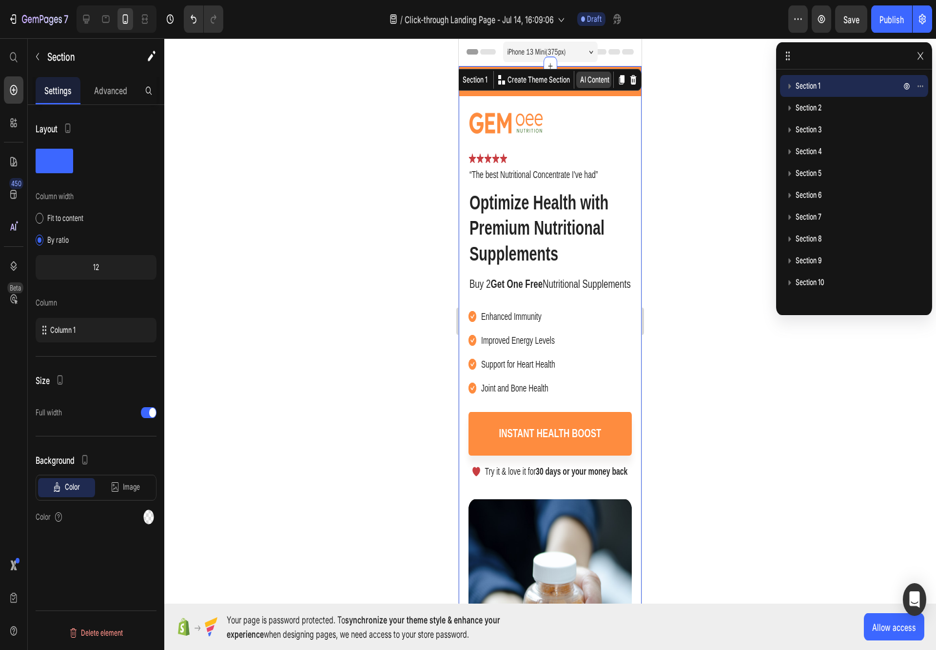 click on "**********" at bounding box center [851, 34] 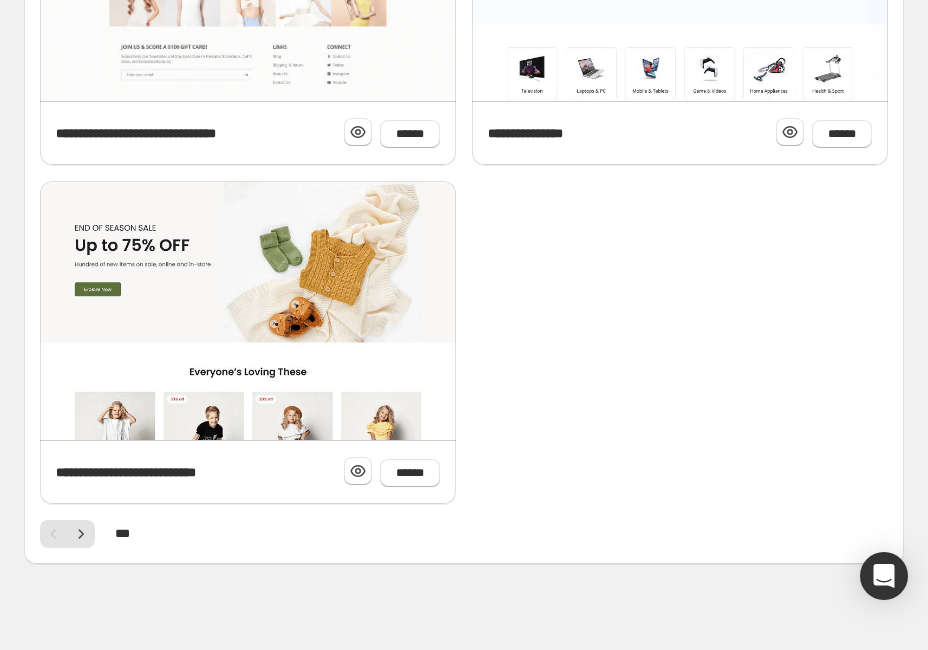 scroll, scrollTop: 1468, scrollLeft: 0, axis: vertical 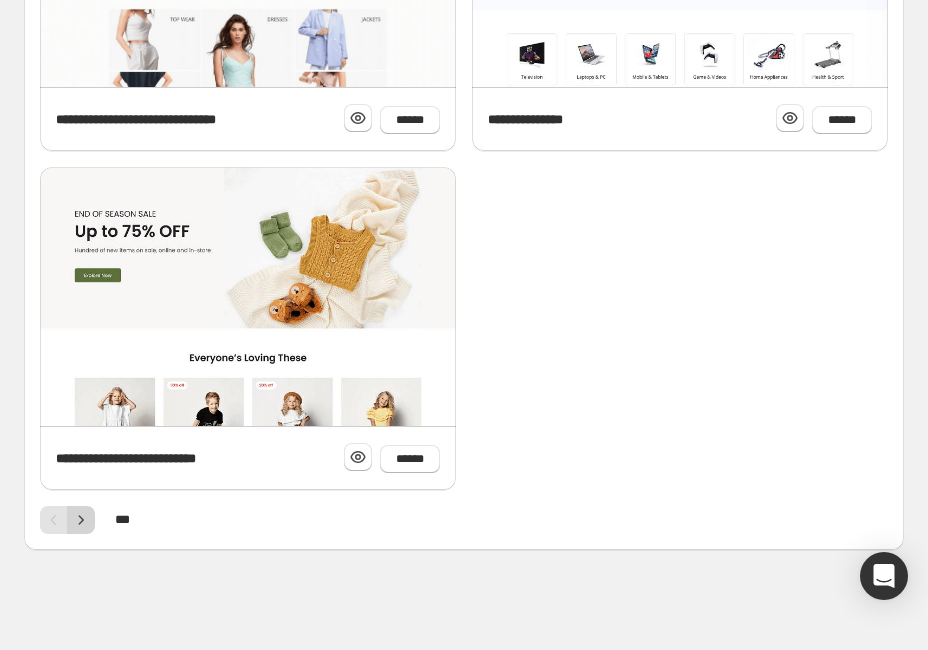 click 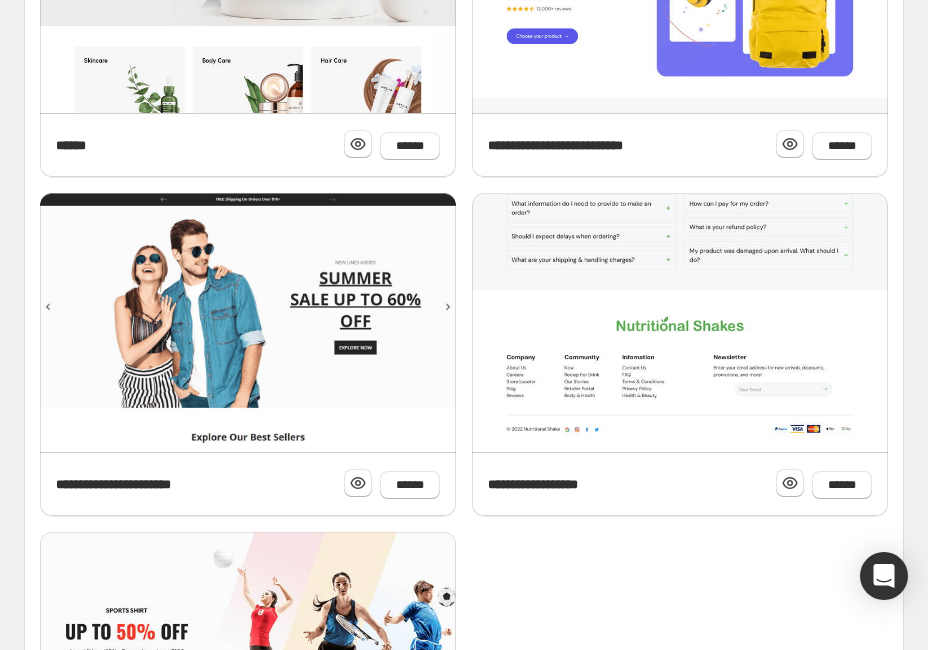 scroll, scrollTop: 1120, scrollLeft: 0, axis: vertical 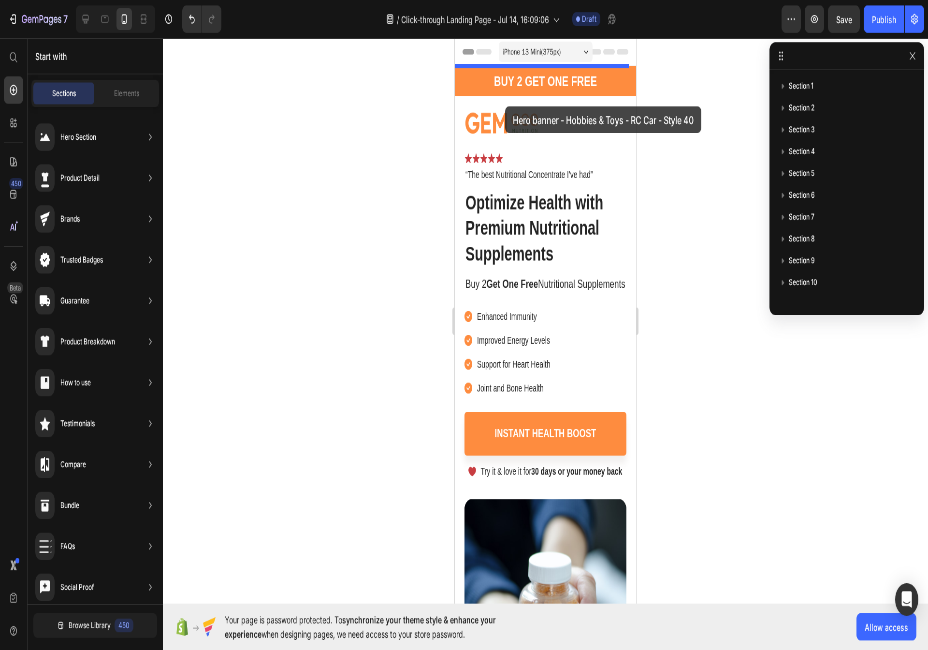 click 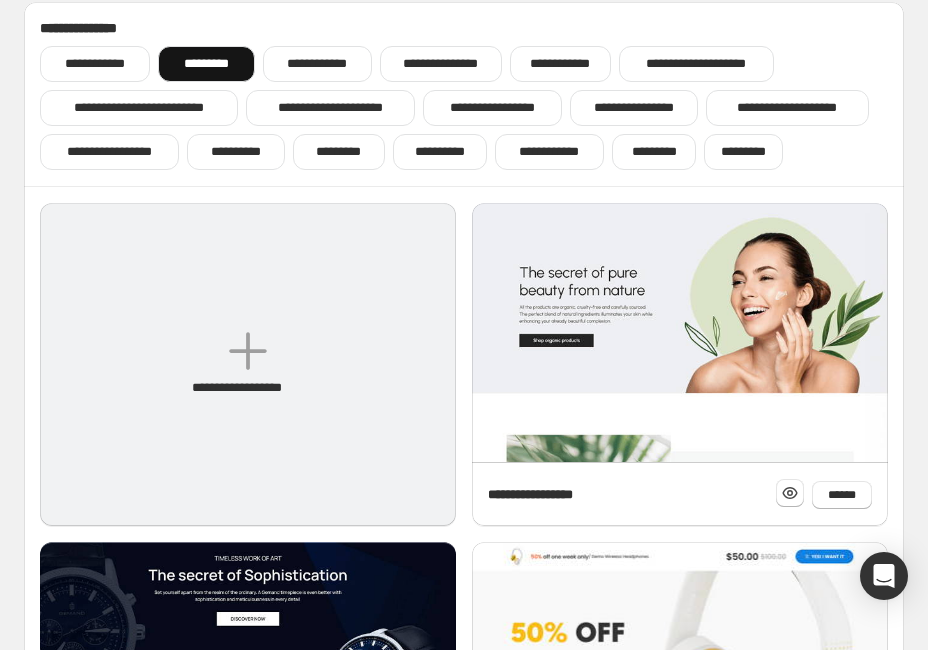 scroll, scrollTop: 0, scrollLeft: 0, axis: both 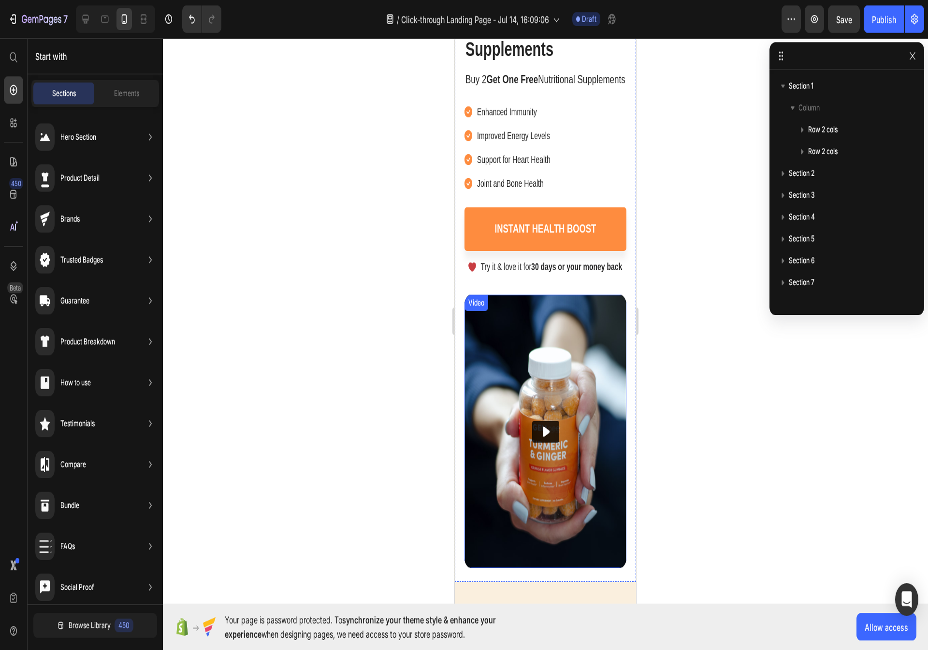 click on "**********" at bounding box center [634, 184] 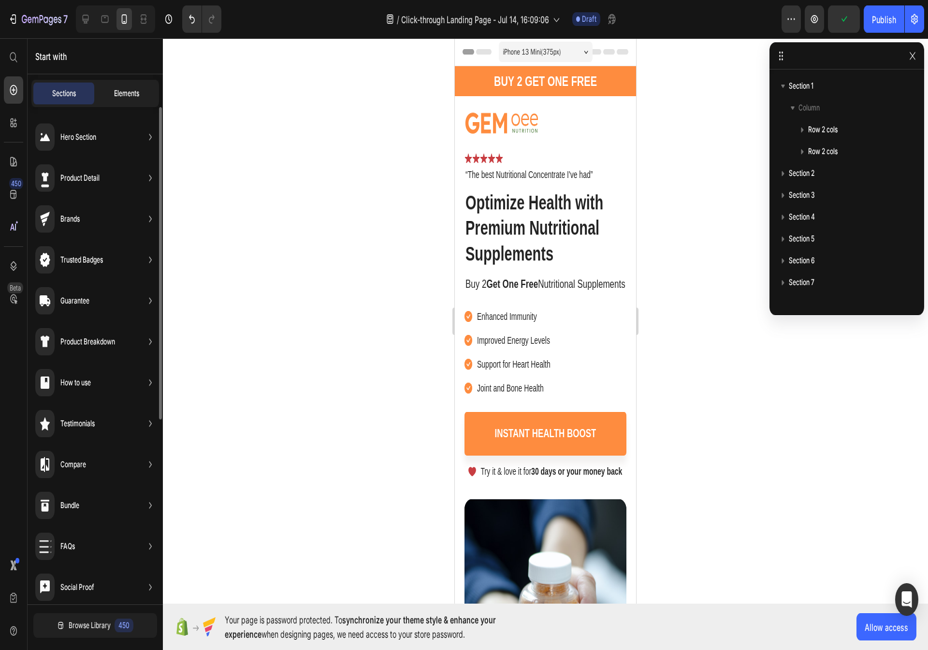 scroll, scrollTop: 0, scrollLeft: 0, axis: both 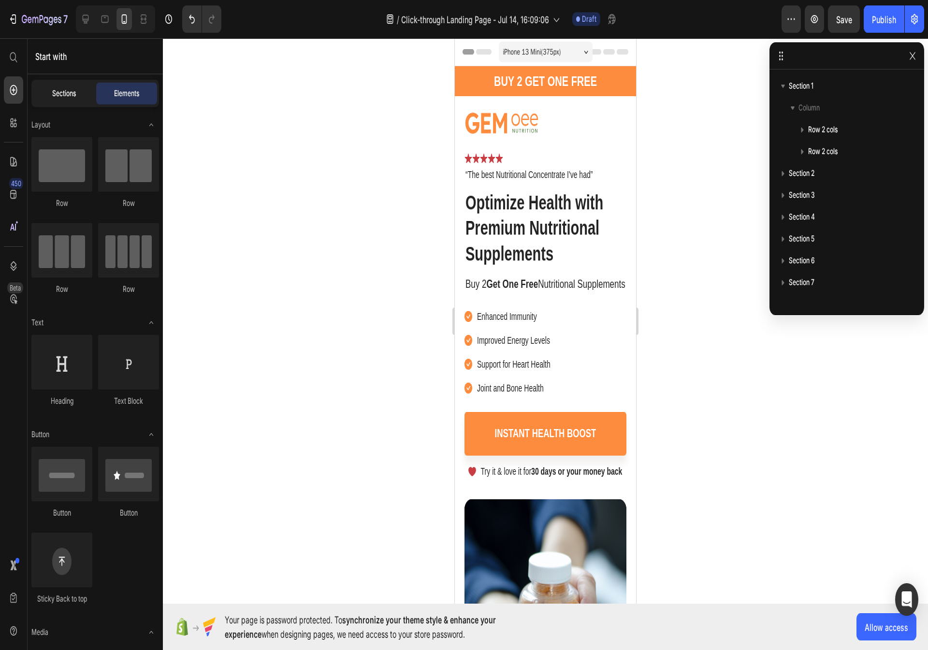 click on "*********" at bounding box center (206, 140) 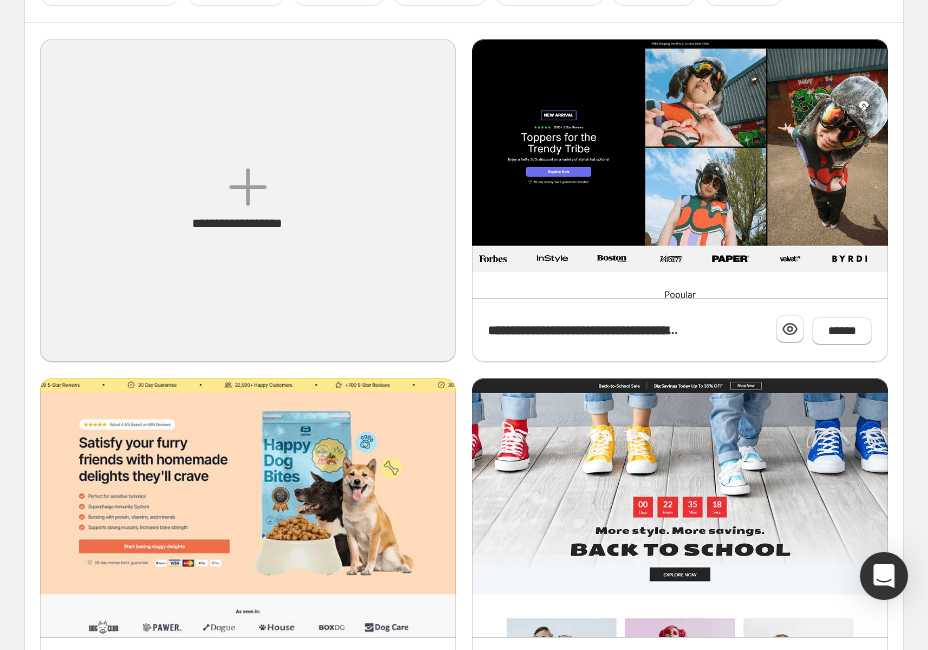 scroll, scrollTop: 480, scrollLeft: 0, axis: vertical 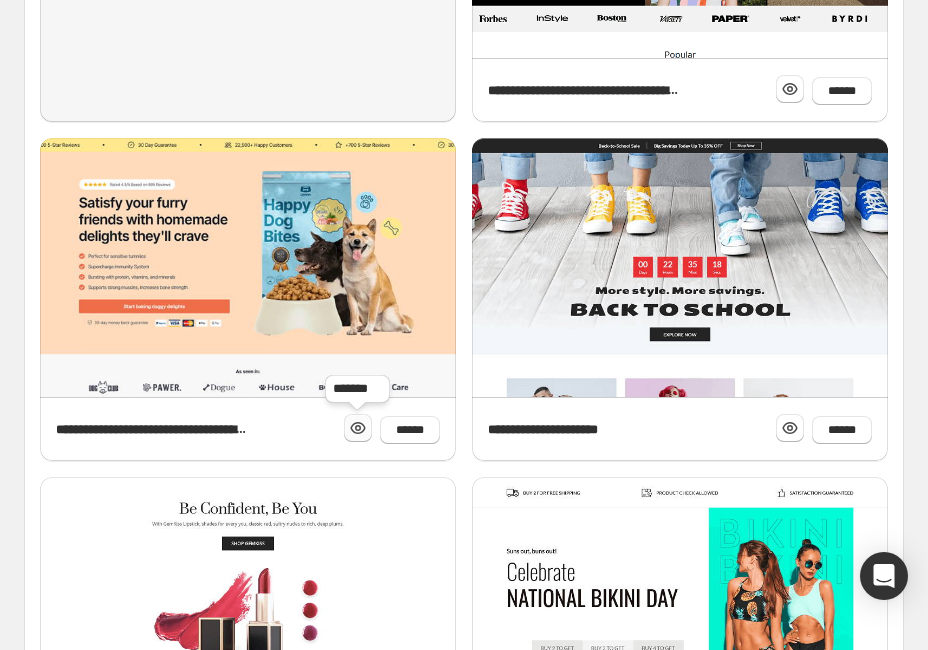 click 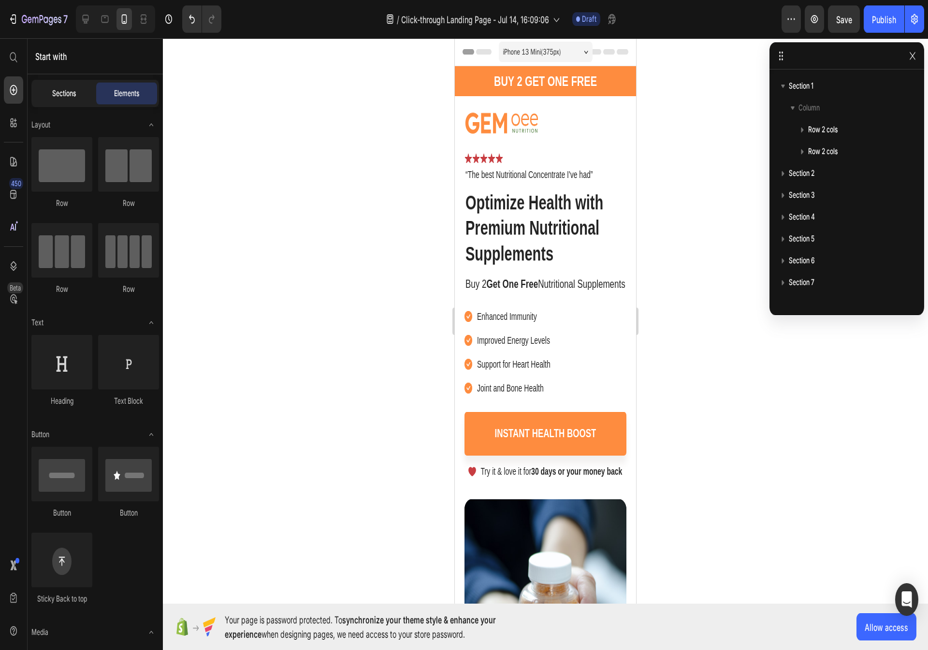 scroll, scrollTop: 1468, scrollLeft: 0, axis: vertical 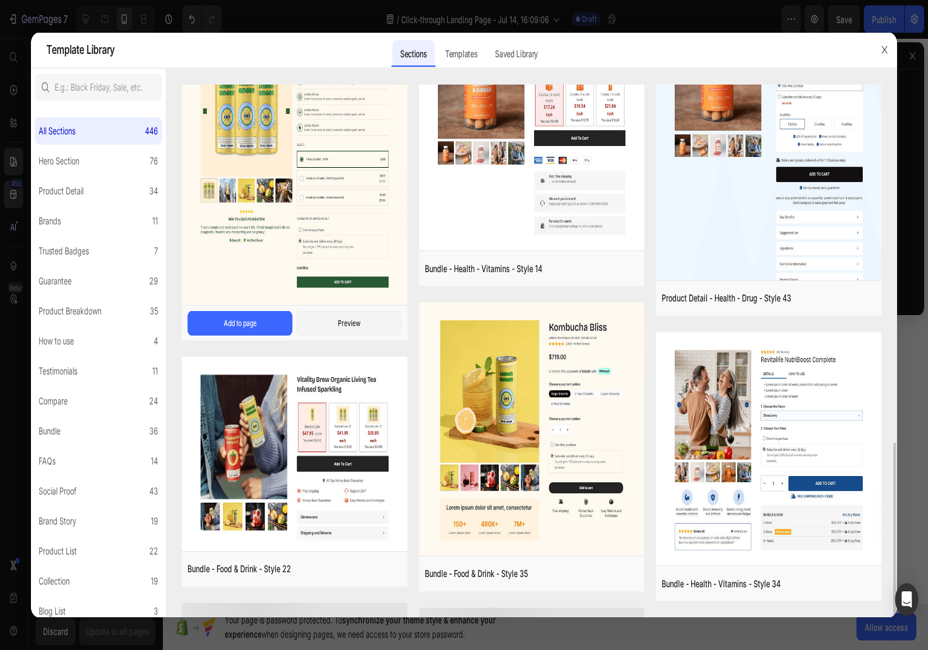 click 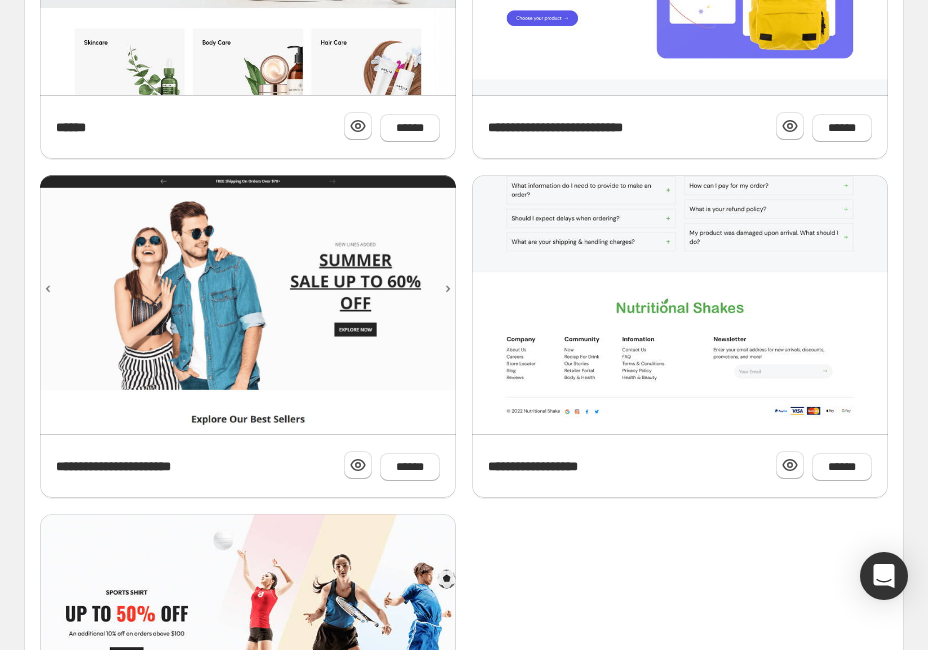 scroll, scrollTop: 1120, scrollLeft: 0, axis: vertical 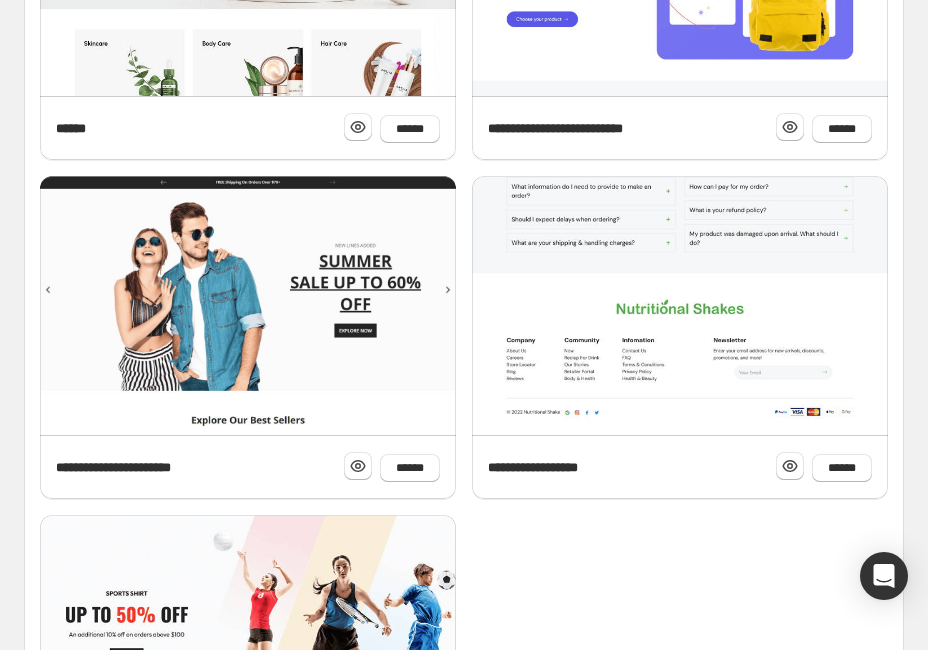drag, startPoint x: 864, startPoint y: 213, endPoint x: 890, endPoint y: 160, distance: 59.03389 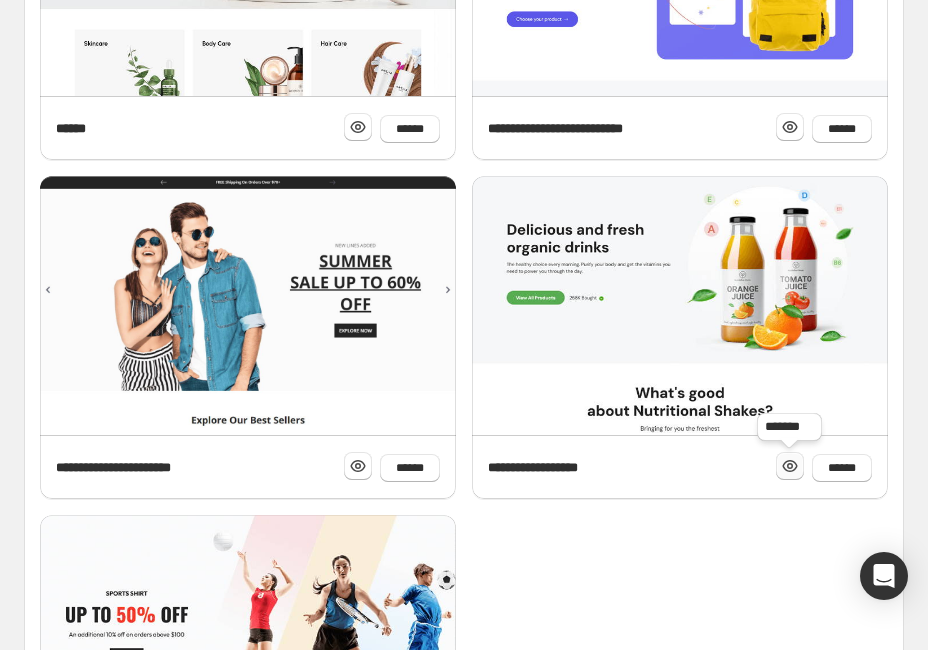 click 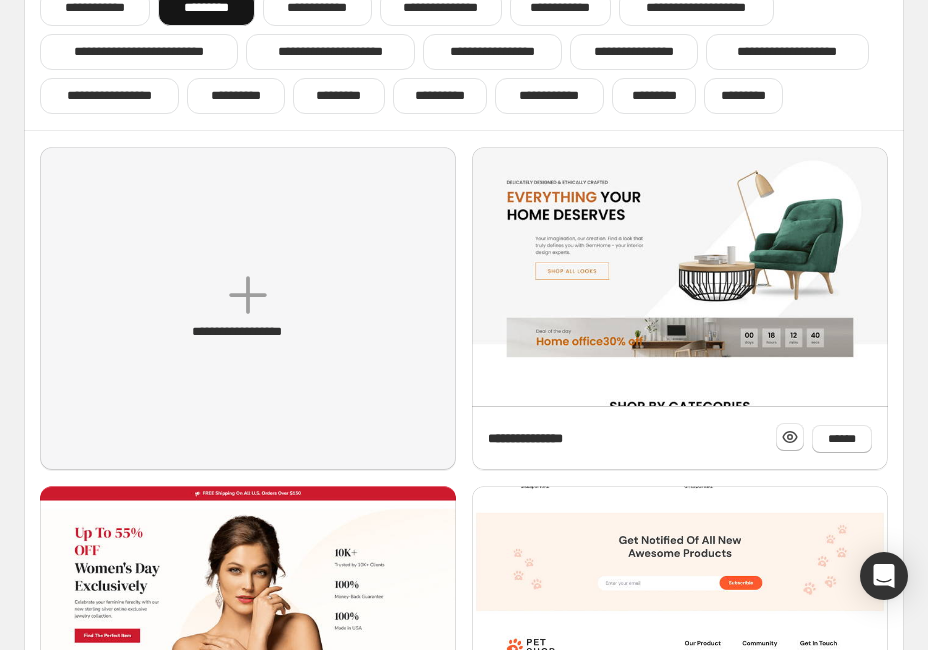 scroll, scrollTop: 0, scrollLeft: 0, axis: both 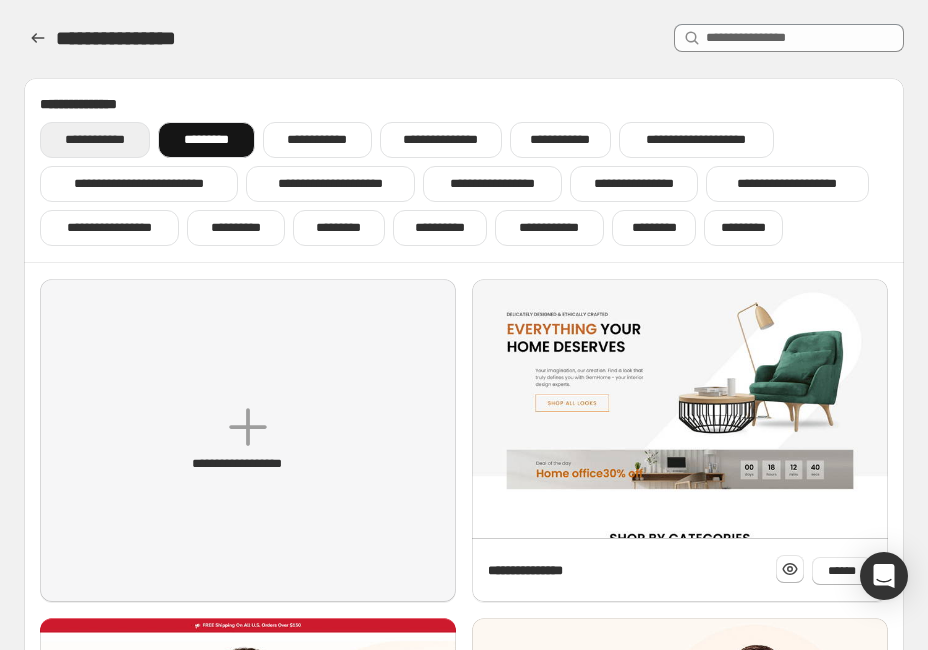 click on "**********" at bounding box center (95, 140) 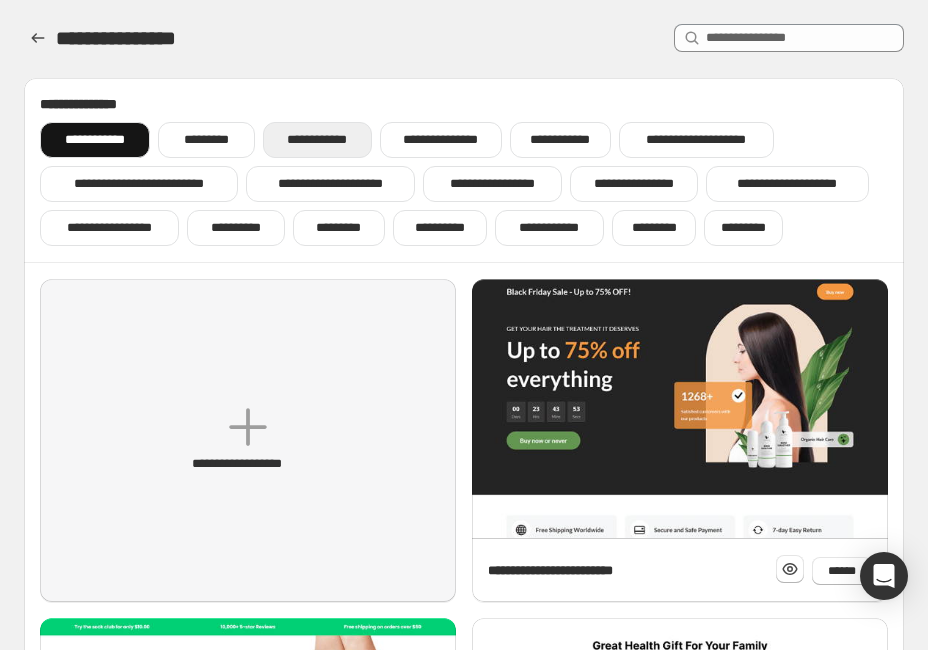 click on "**********" at bounding box center (317, 140) 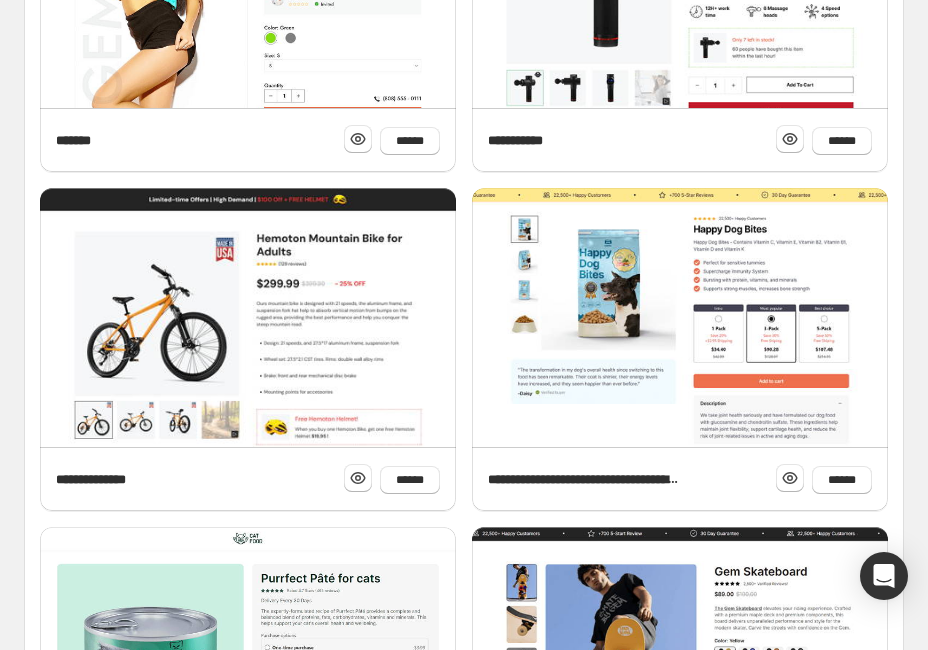 scroll, scrollTop: 800, scrollLeft: 0, axis: vertical 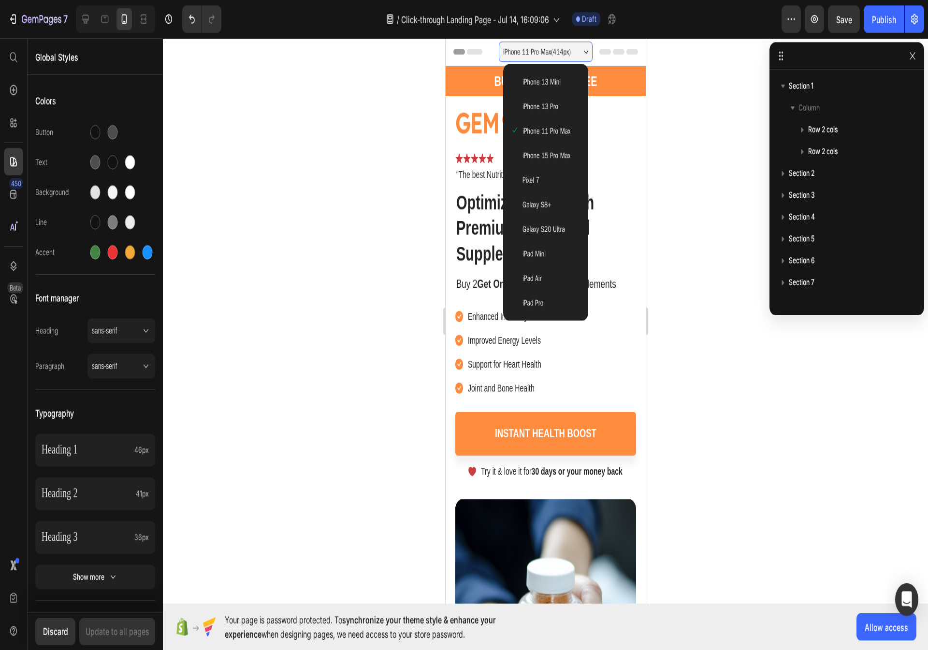click 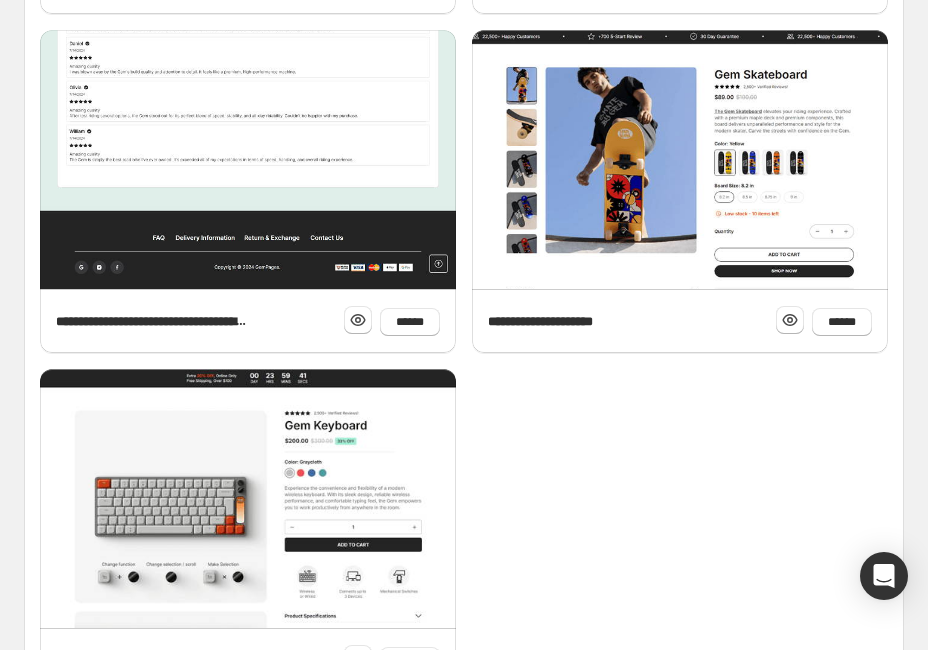 scroll, scrollTop: 1468, scrollLeft: 0, axis: vertical 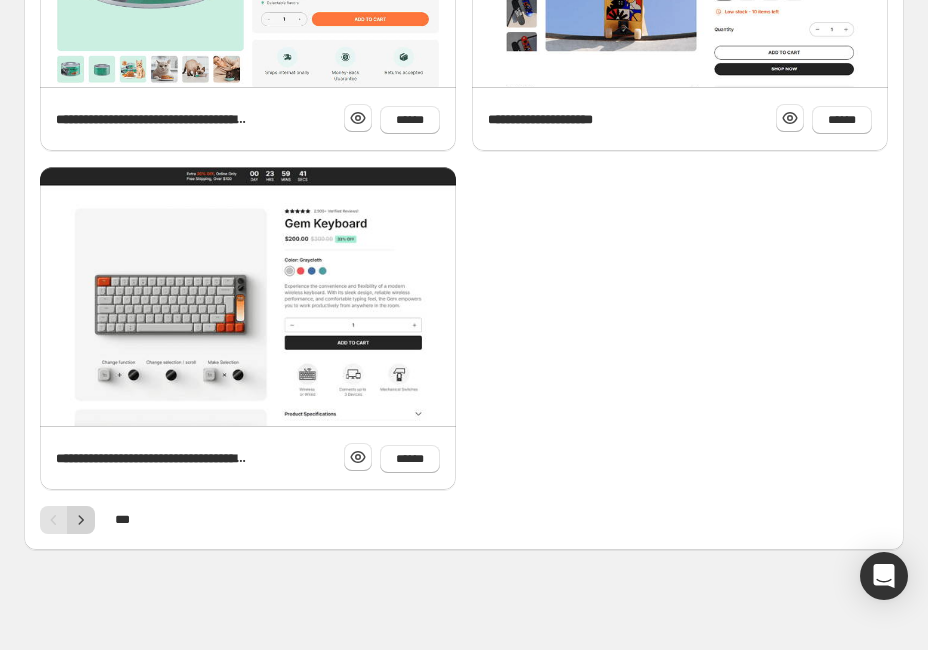 click 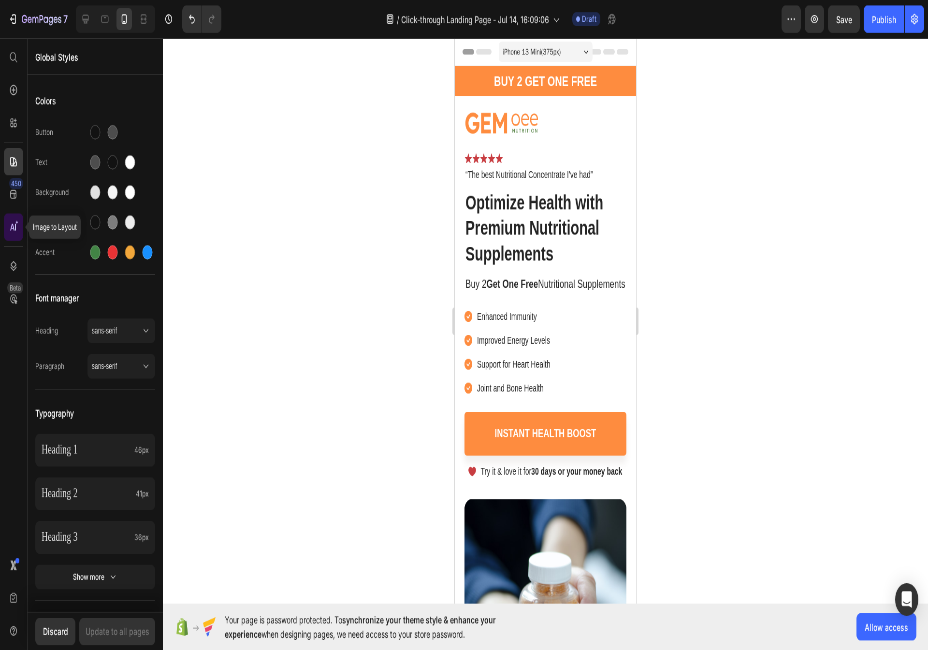 scroll, scrollTop: 1129, scrollLeft: 0, axis: vertical 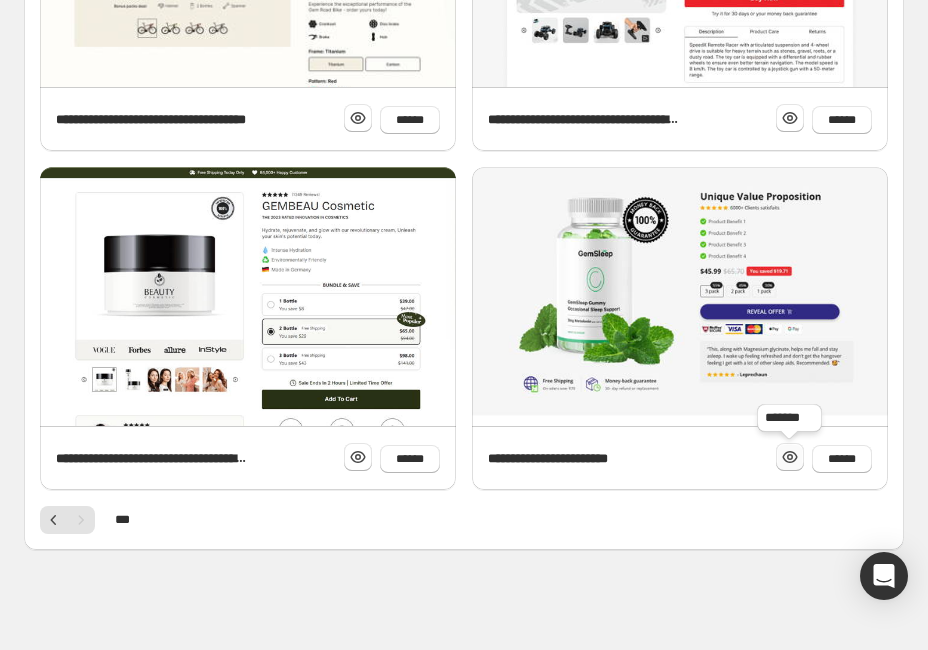 click 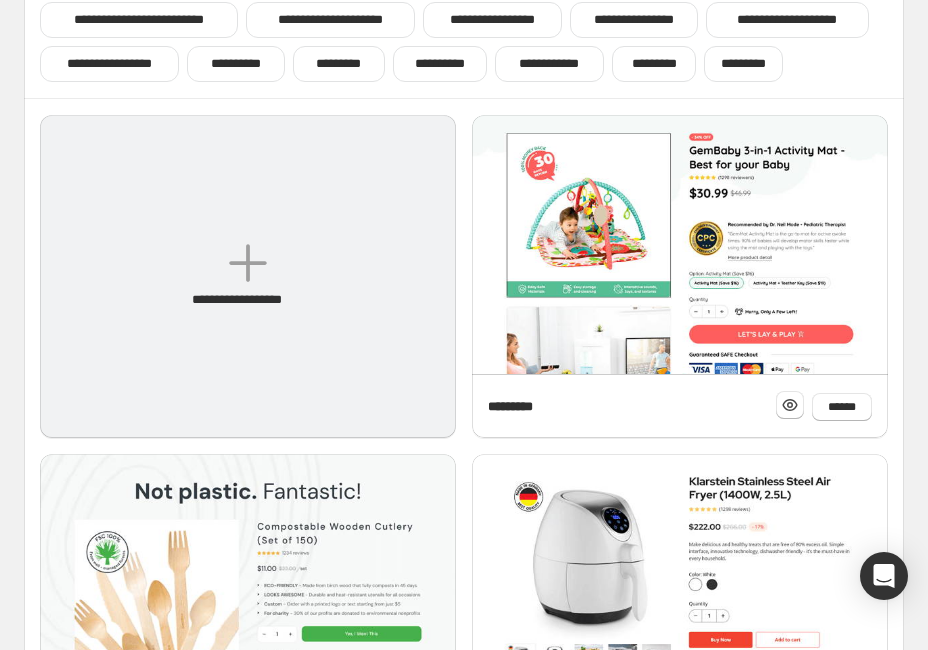 scroll, scrollTop: 0, scrollLeft: 0, axis: both 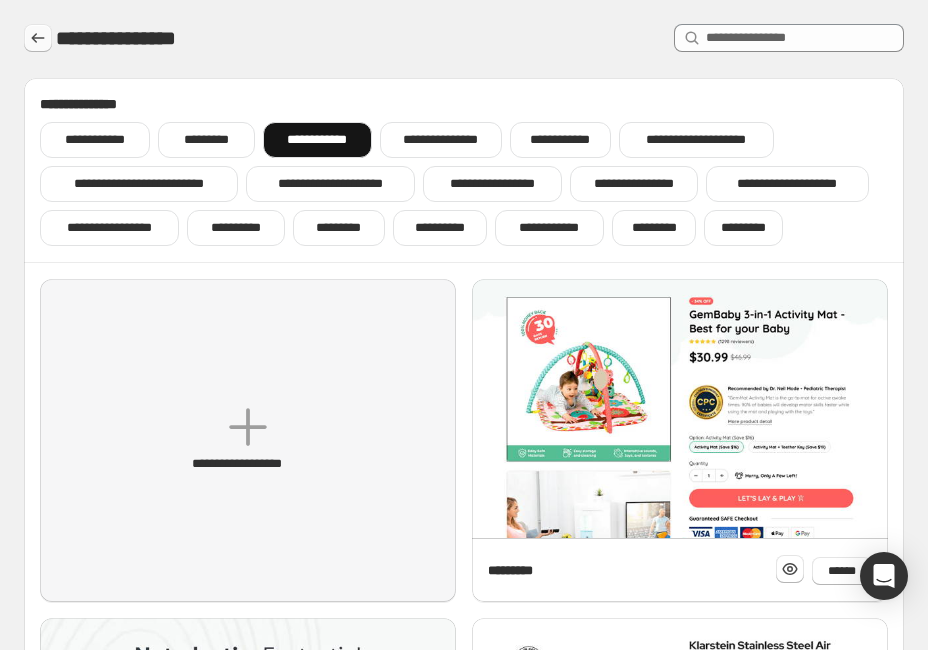 click at bounding box center (38, 38) 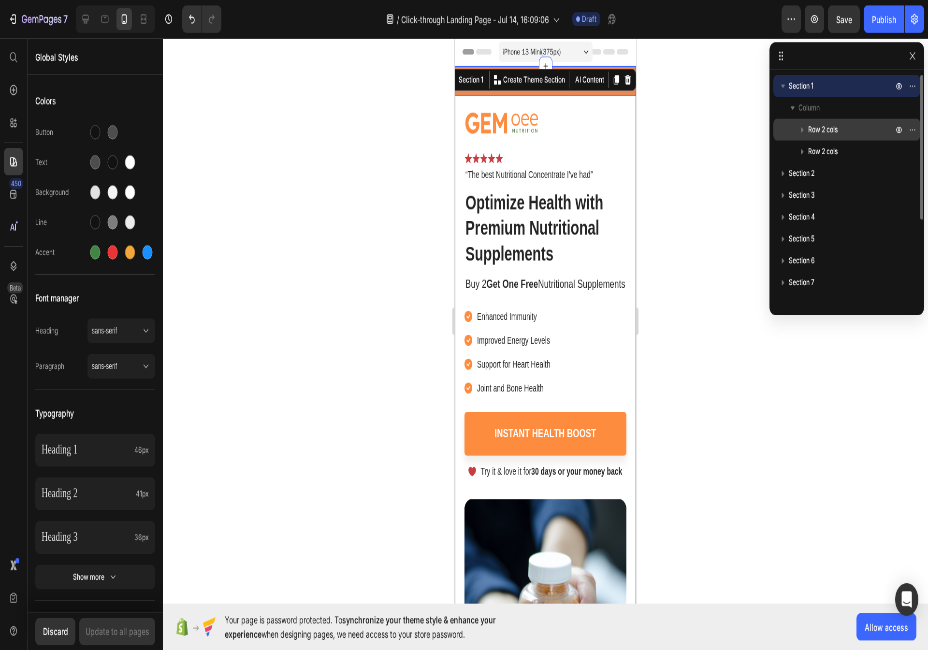click on "**********" at bounding box center (843, 34) 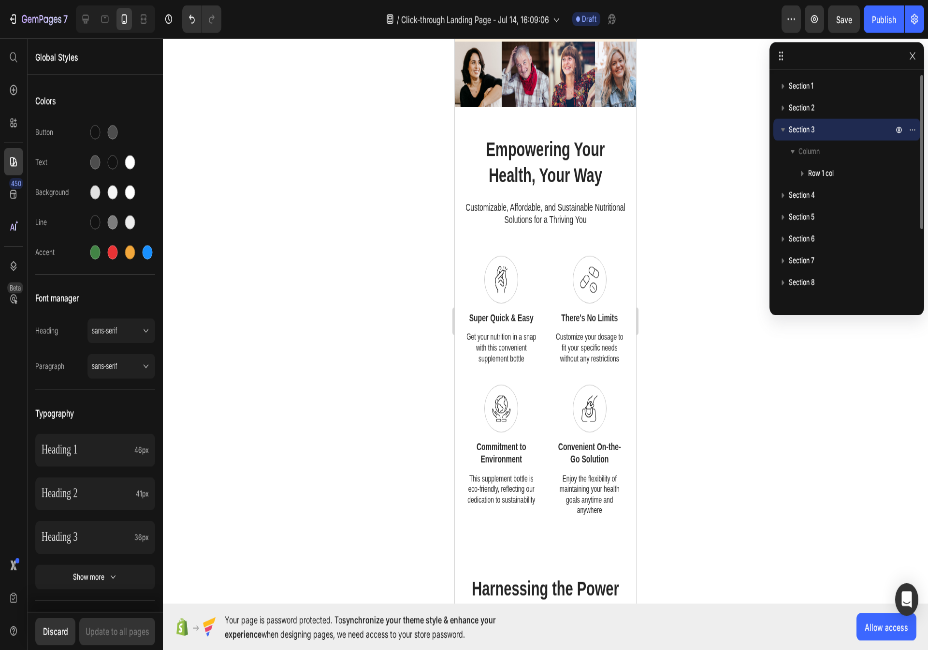 click on "**********" at bounding box center (331, 184) 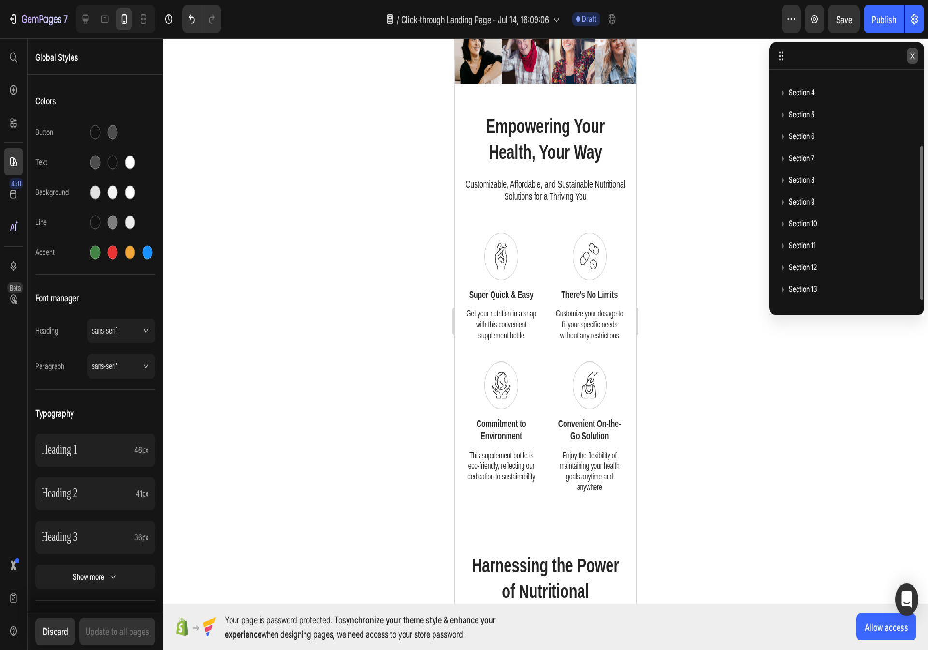 scroll, scrollTop: 0, scrollLeft: 0, axis: both 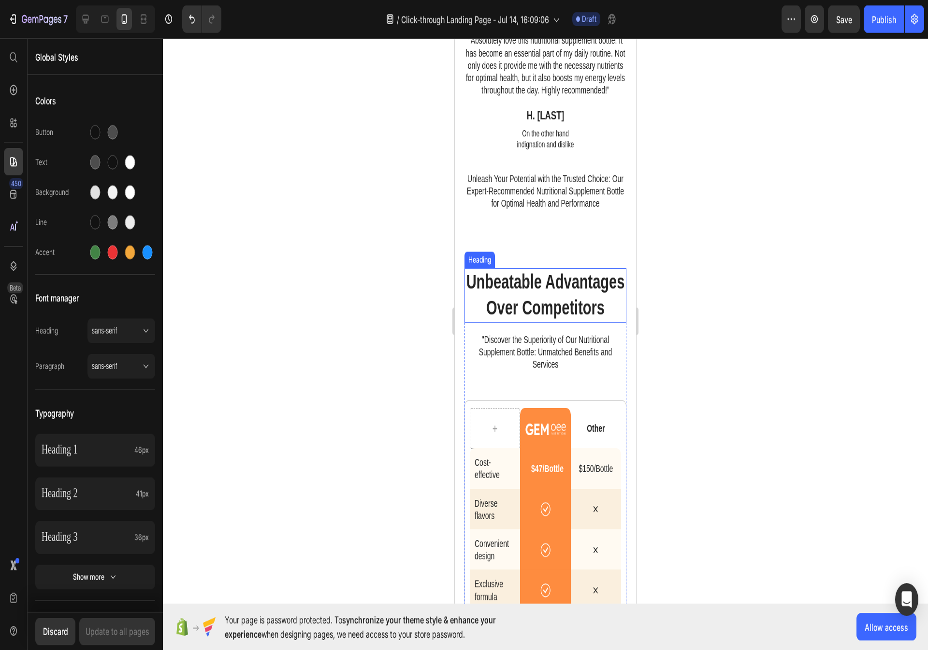click on "**********" at bounding box center [95, 140] 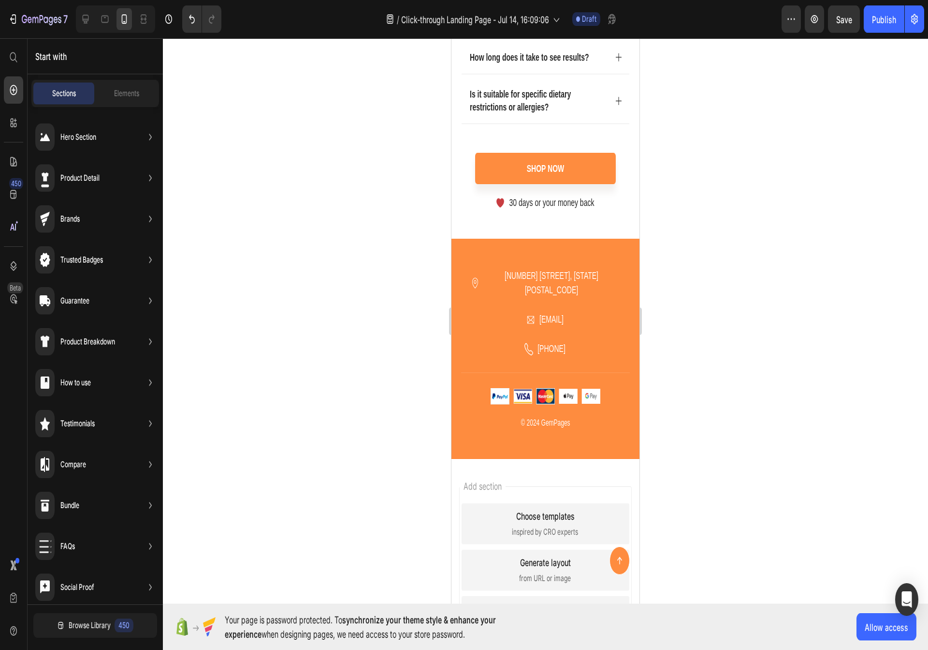 click at bounding box center [805, 38] 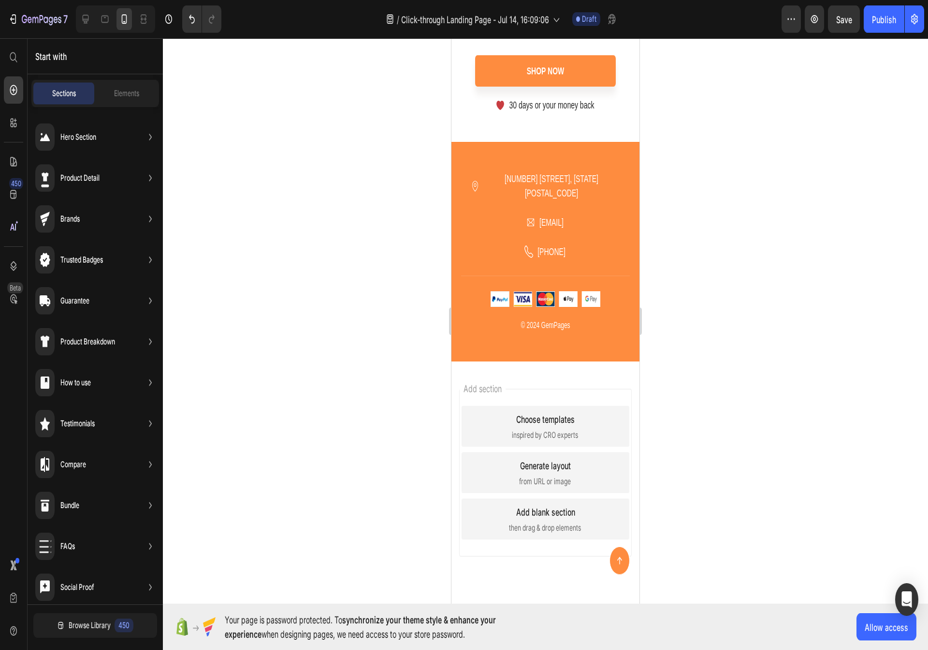 type on "**********" 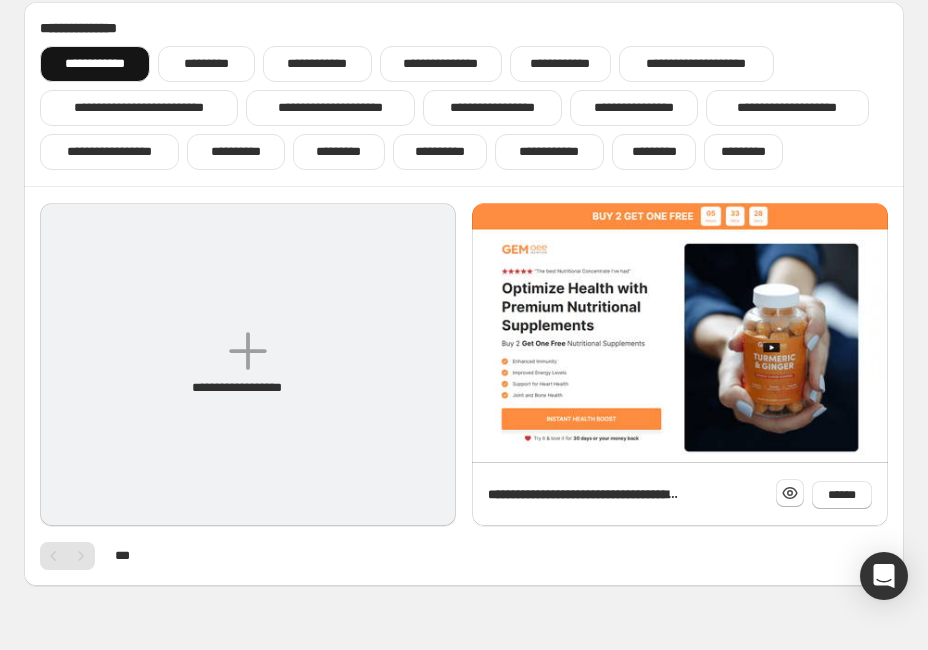 scroll, scrollTop: 112, scrollLeft: 0, axis: vertical 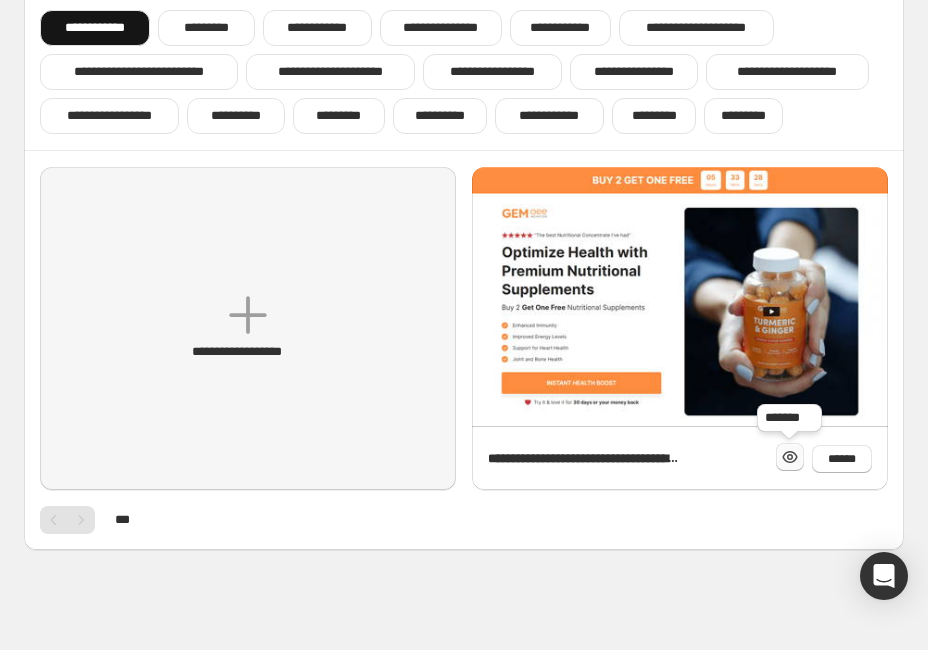 click 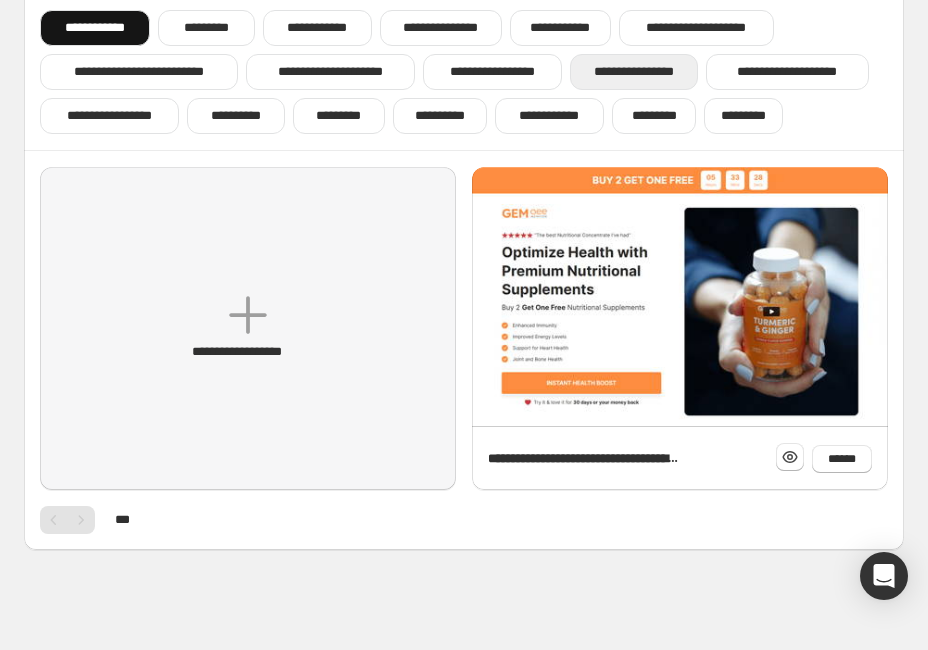 click on "**********" at bounding box center [634, 72] 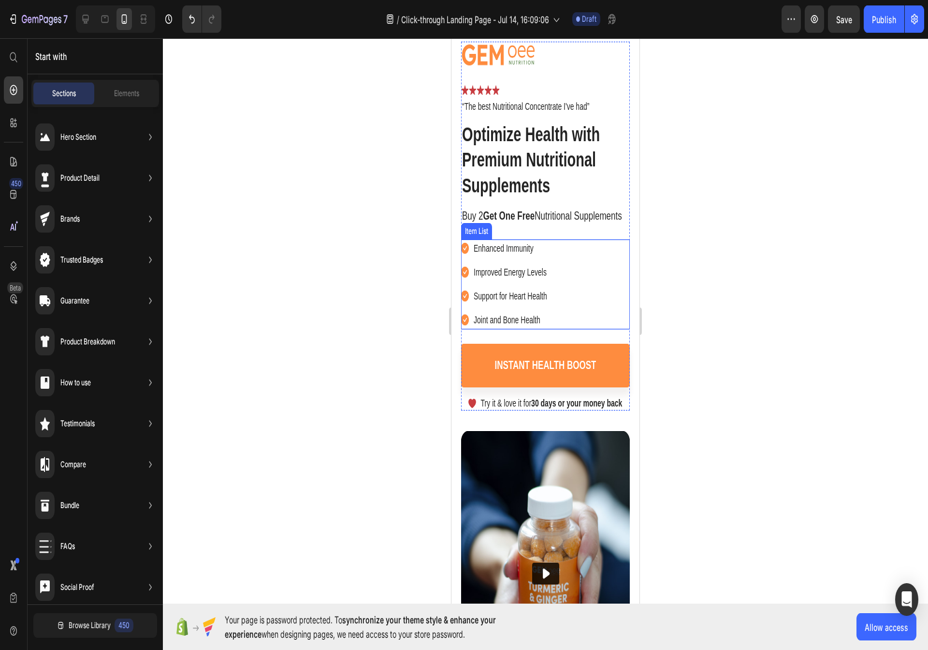 scroll, scrollTop: 0, scrollLeft: 0, axis: both 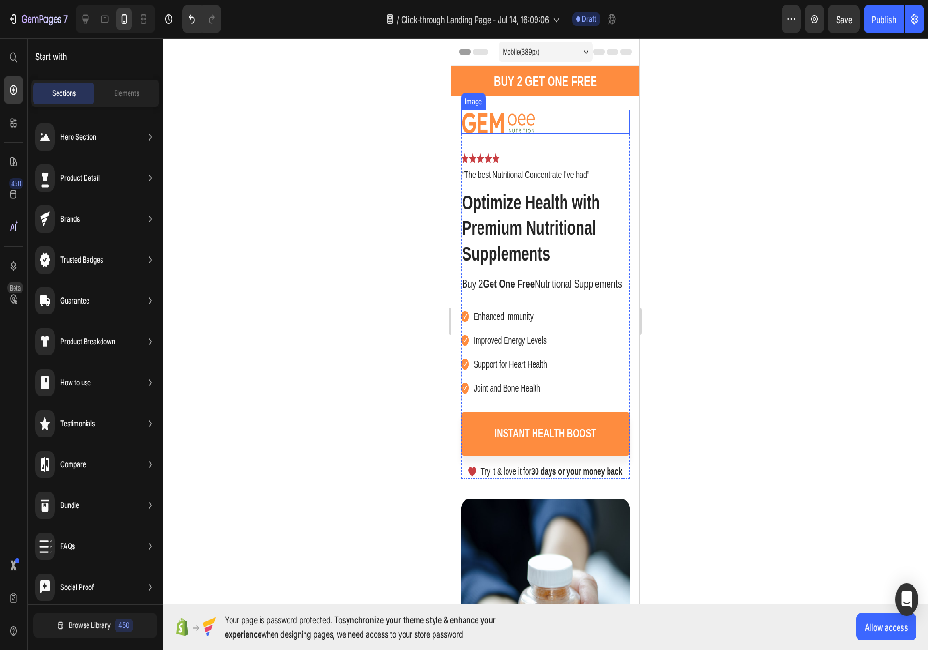 click on "**********" at bounding box center [95, 140] 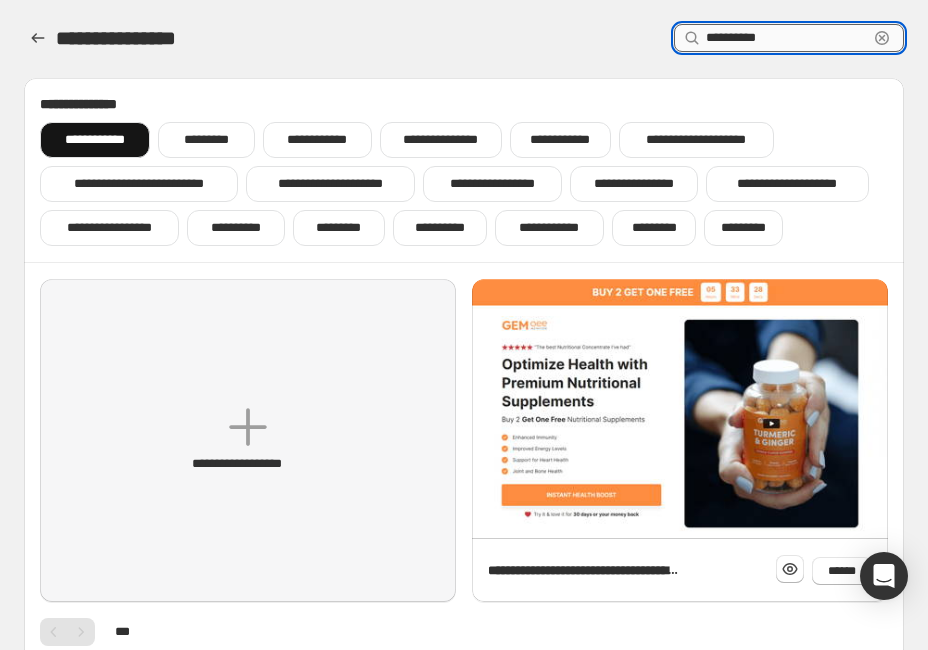 click on "**********" at bounding box center (787, 38) 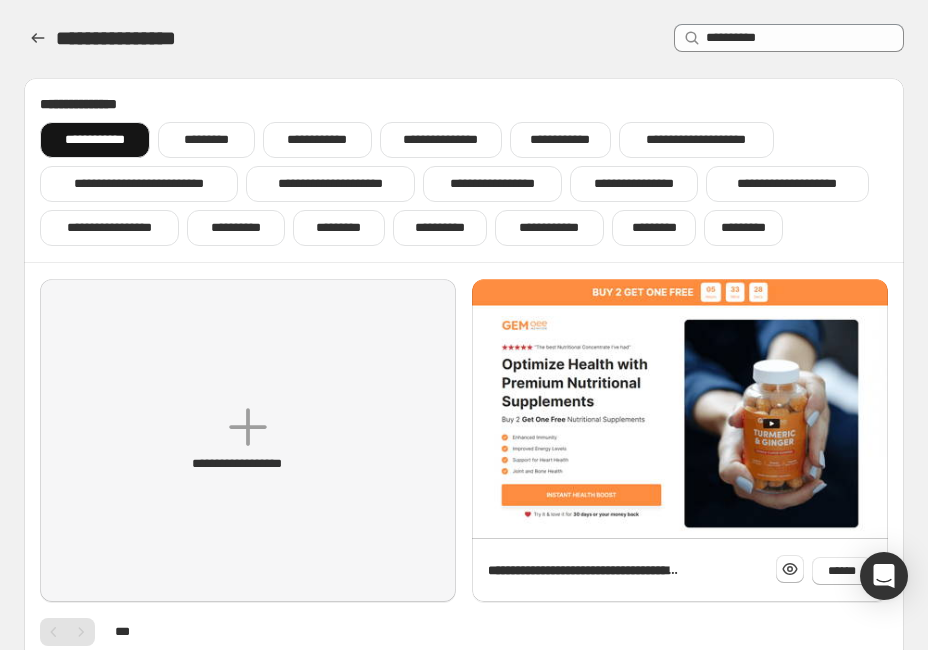 click on "[FIRST] [LAST]" at bounding box center [789, 38] 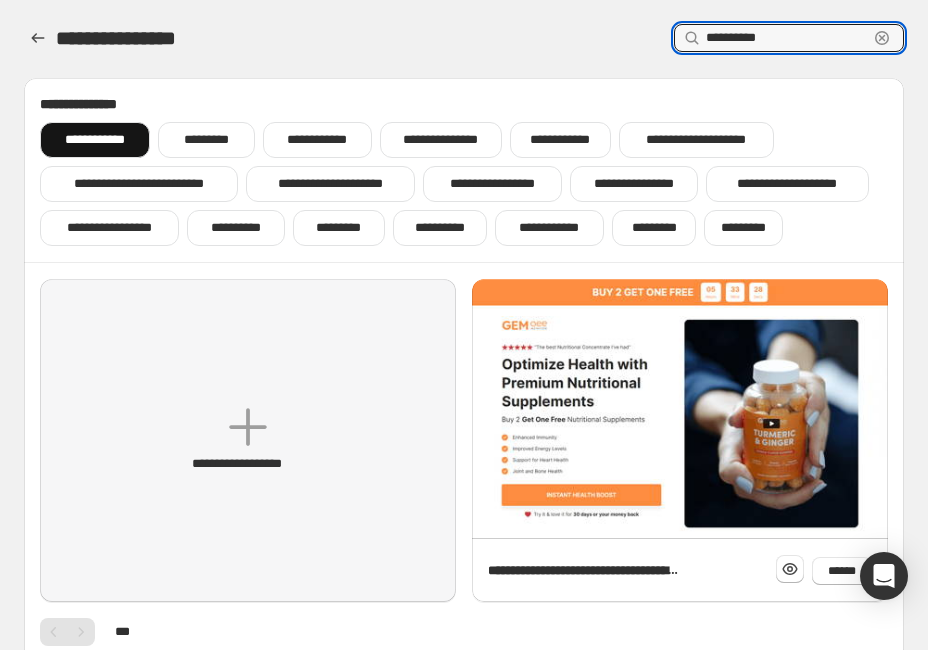 click 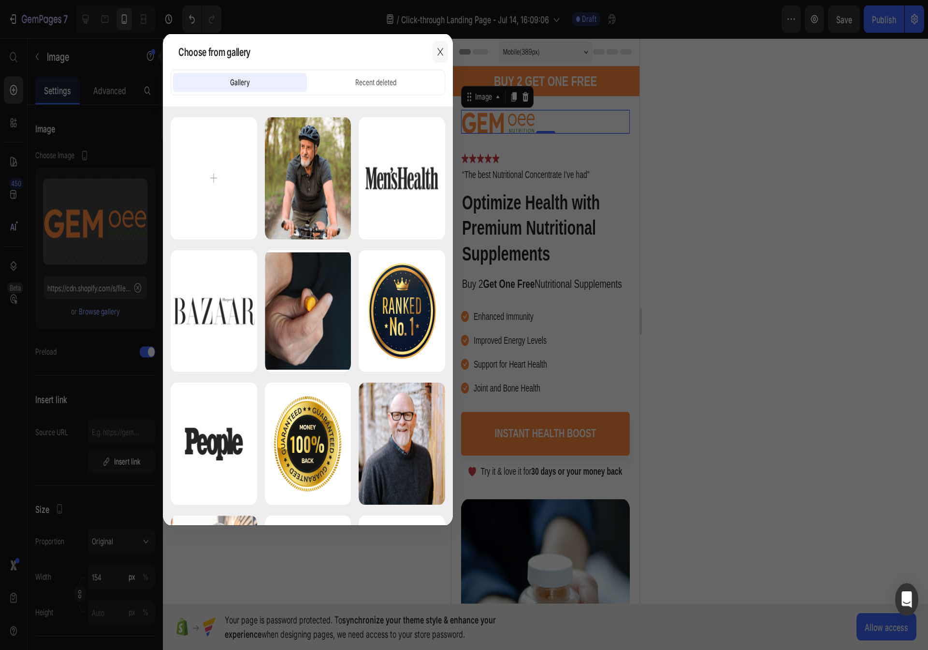 scroll, scrollTop: 880, scrollLeft: 0, axis: vertical 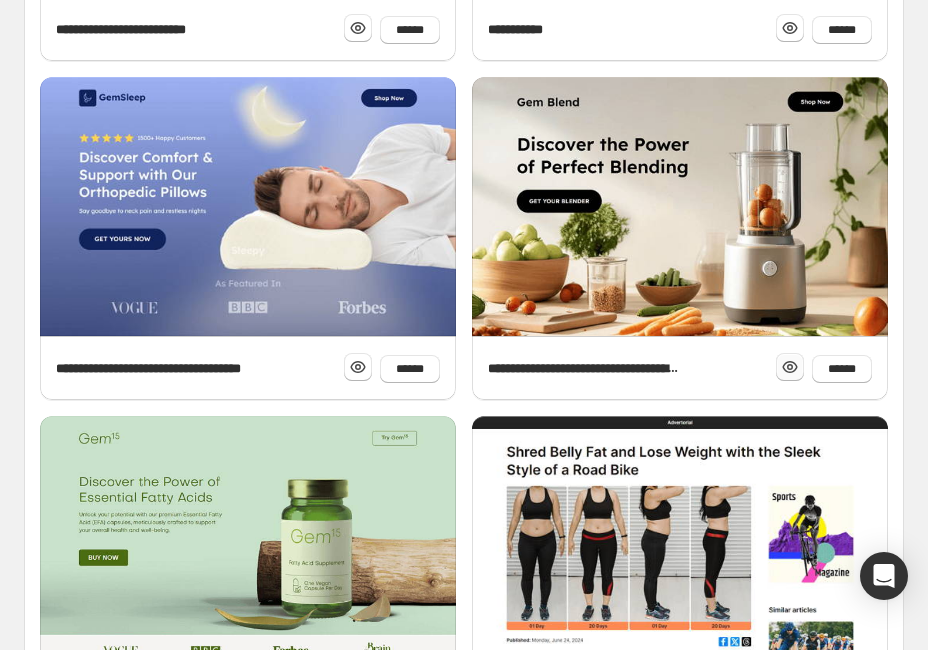 click 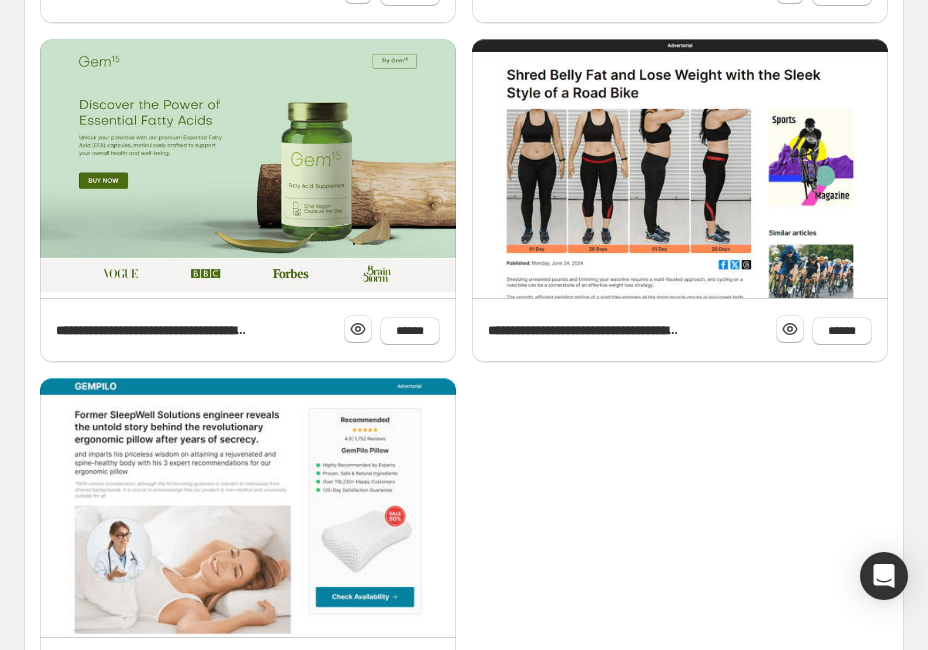 scroll, scrollTop: 1280, scrollLeft: 0, axis: vertical 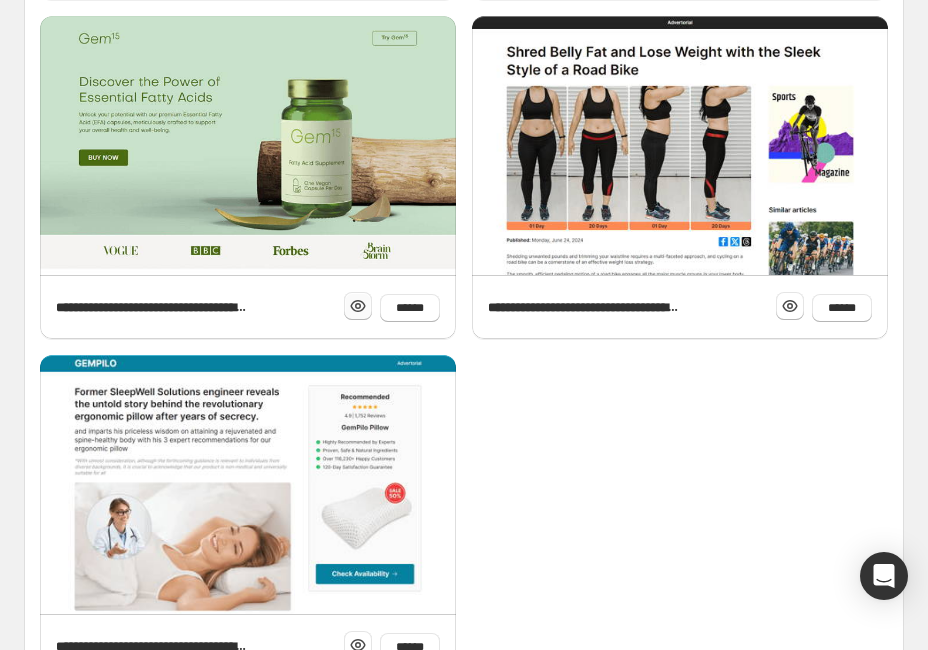 click 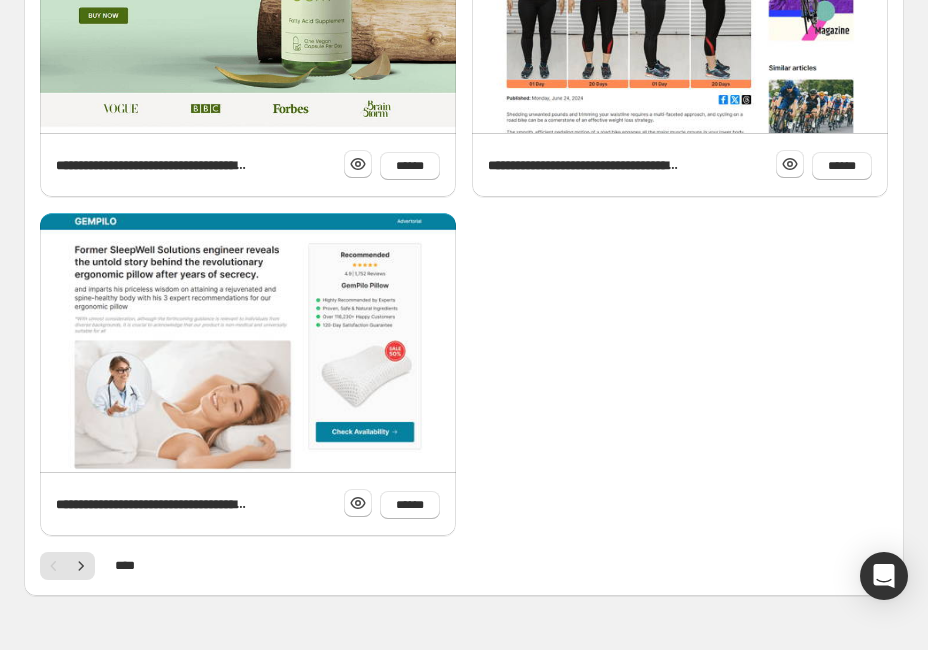 scroll, scrollTop: 1440, scrollLeft: 0, axis: vertical 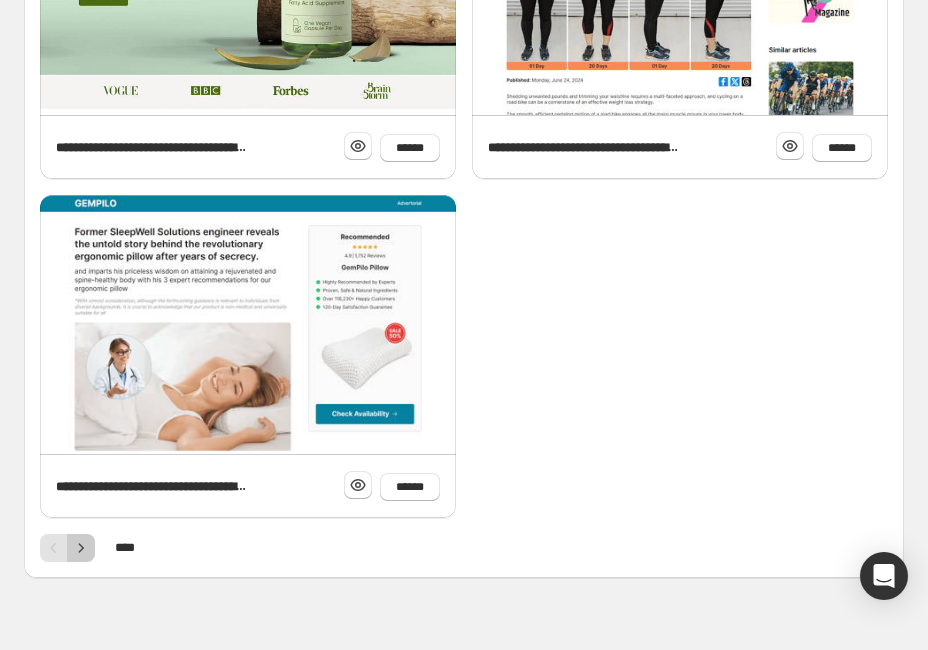 click 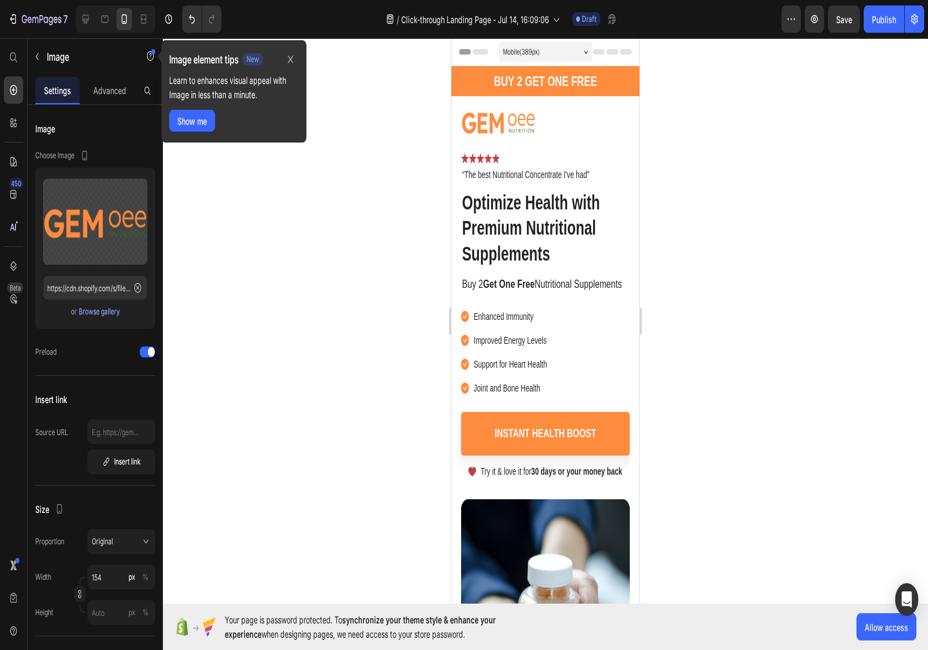 scroll, scrollTop: 880, scrollLeft: 0, axis: vertical 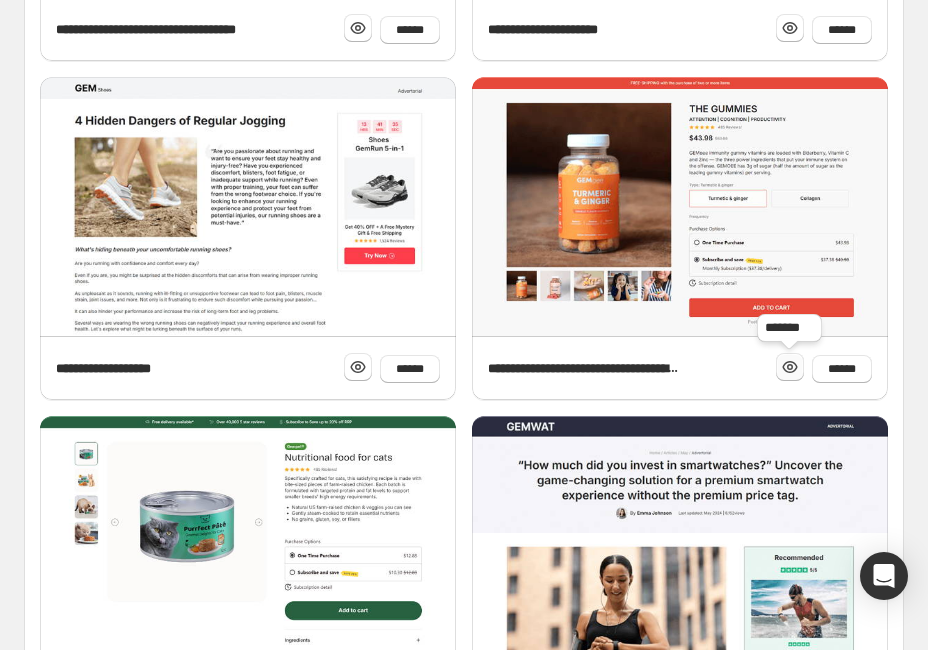 click 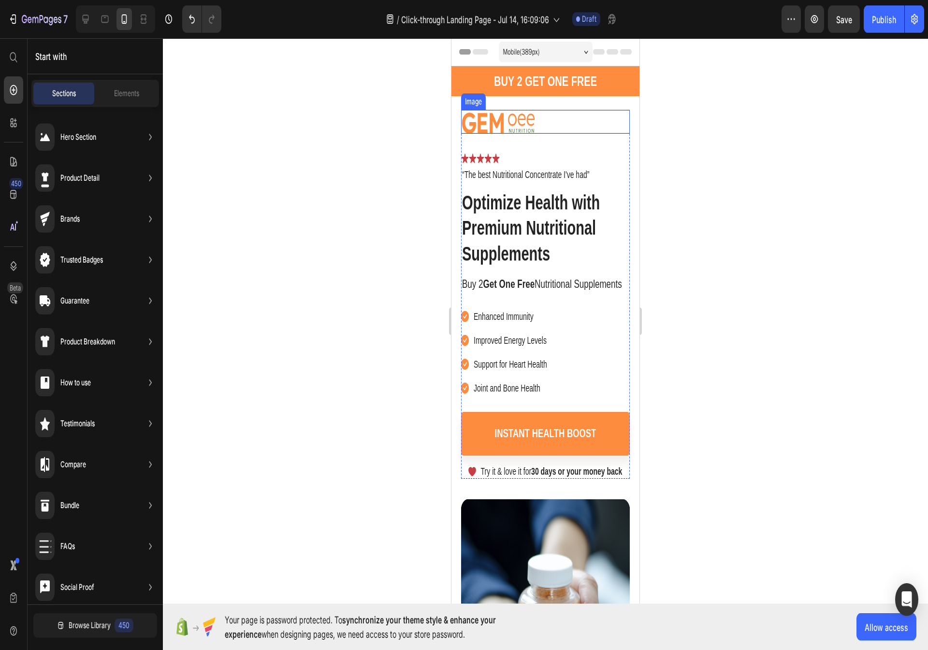 scroll, scrollTop: 1468, scrollLeft: 0, axis: vertical 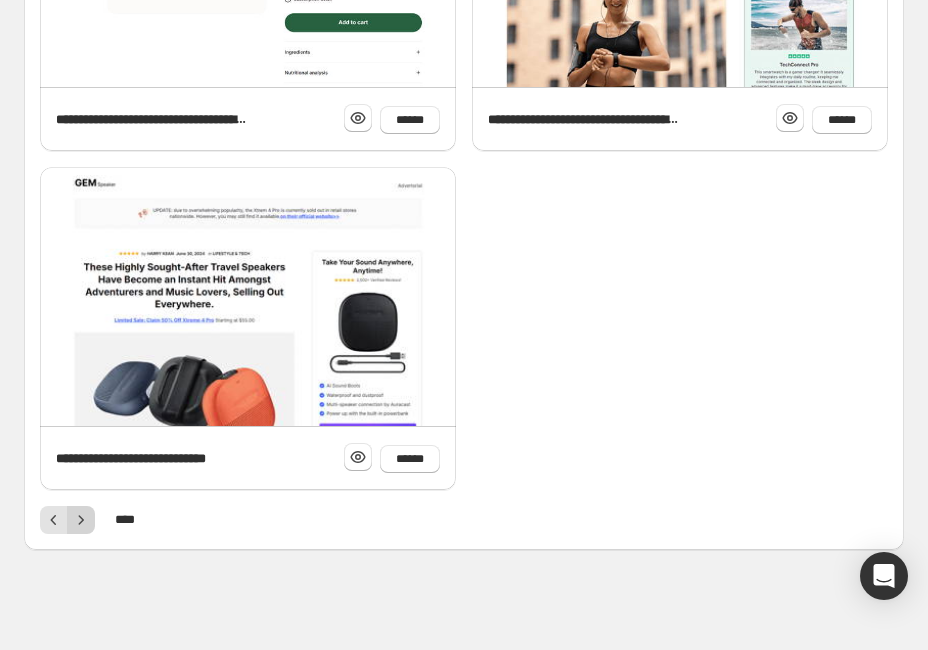 click at bounding box center (81, 520) 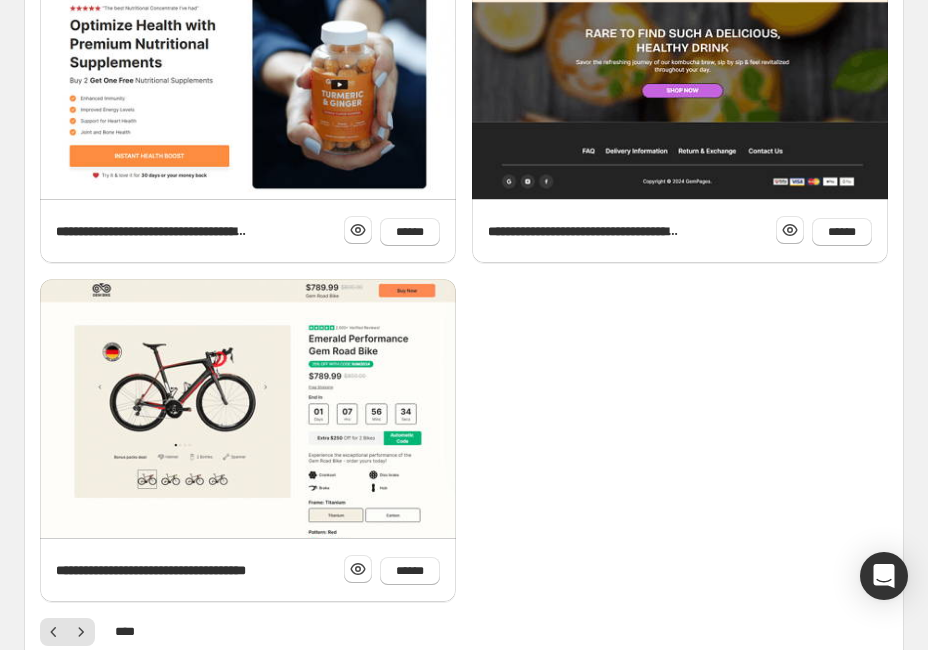scroll, scrollTop: 1468, scrollLeft: 0, axis: vertical 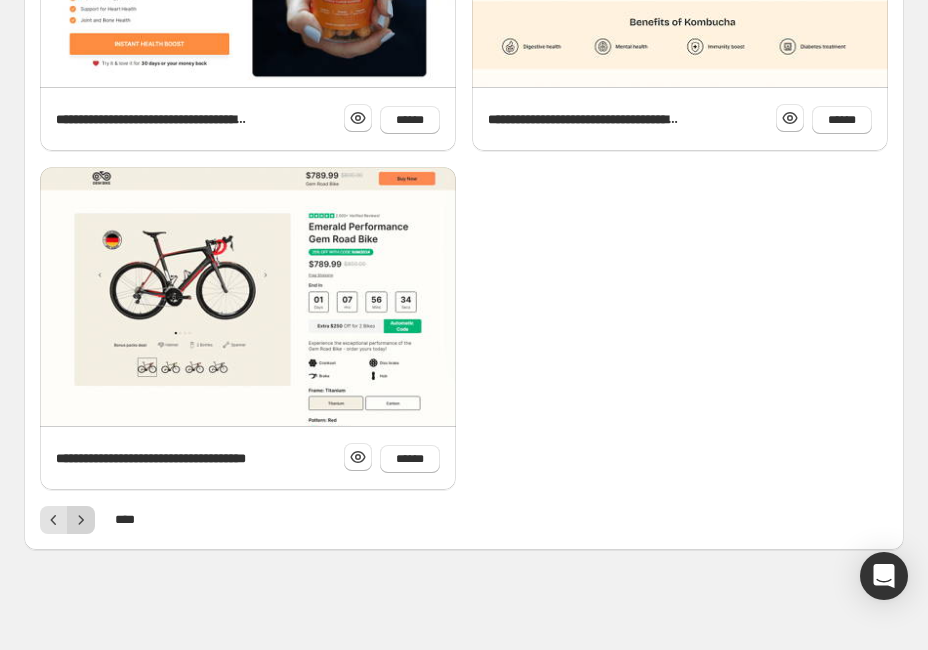 click 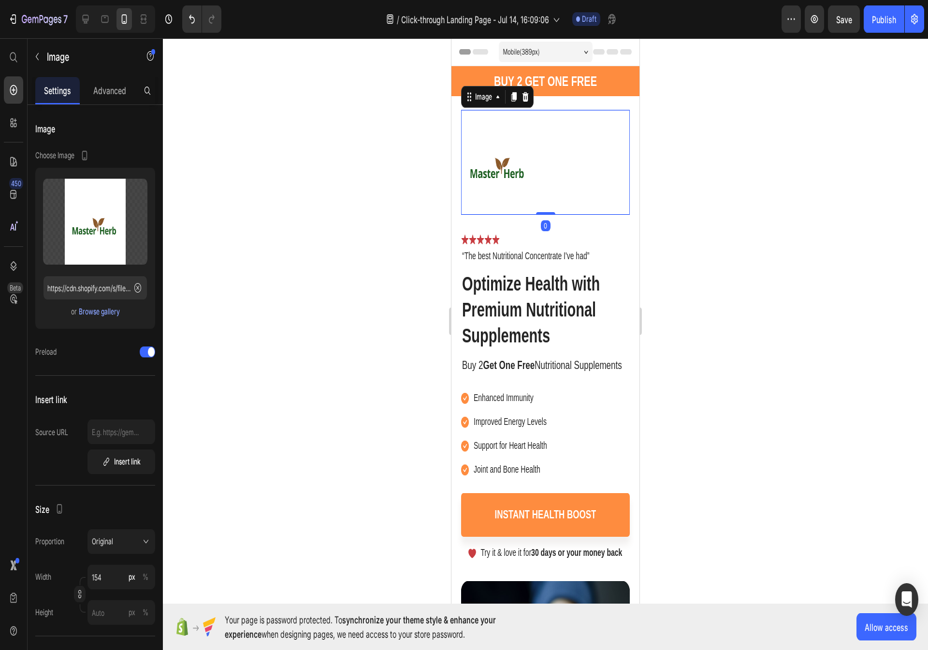 scroll, scrollTop: 1440, scrollLeft: 0, axis: vertical 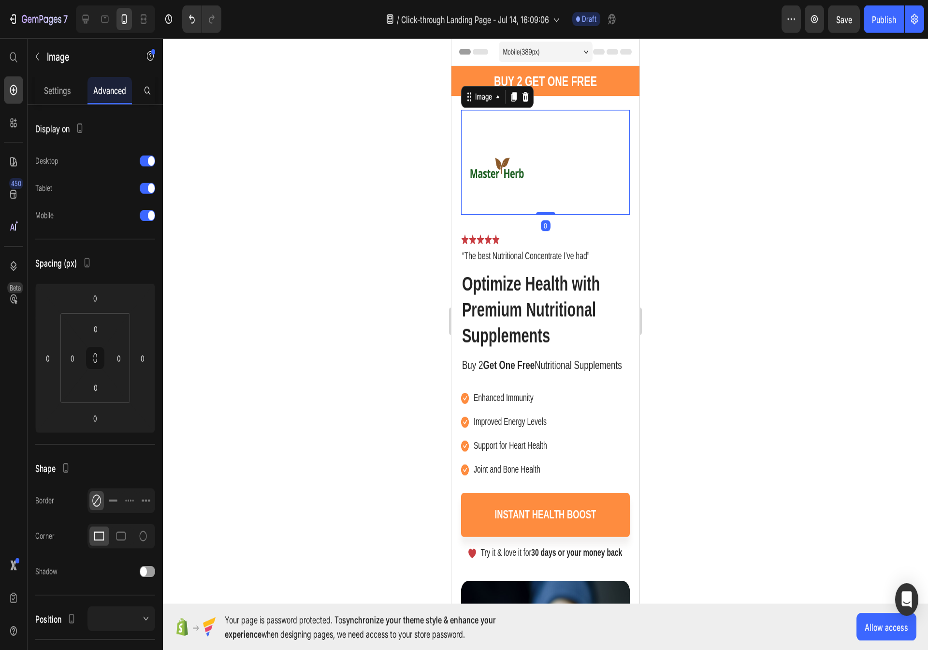 click at bounding box center [358, 485] 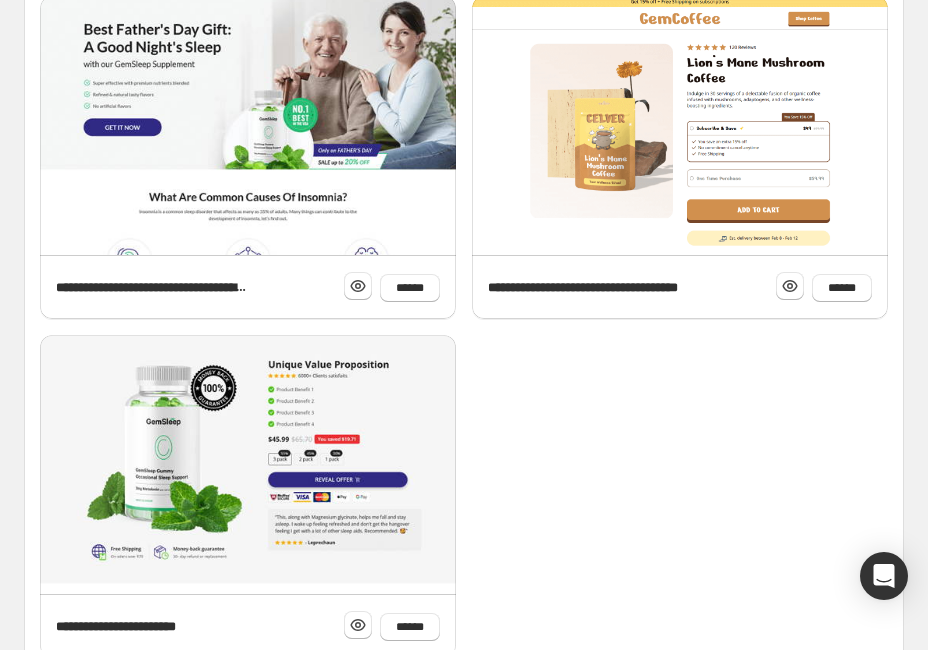 scroll, scrollTop: 1068, scrollLeft: 0, axis: vertical 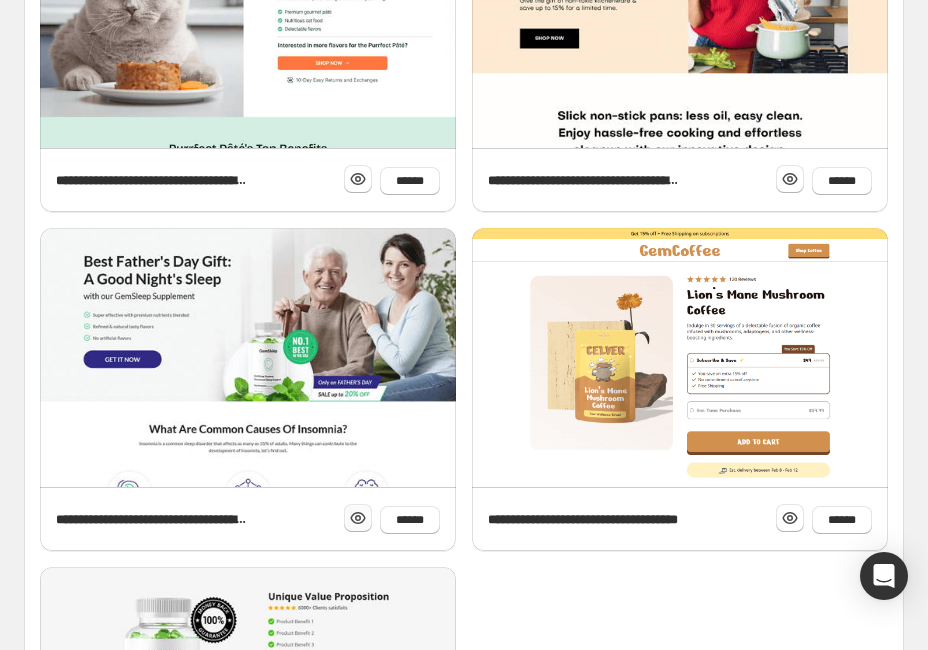 click 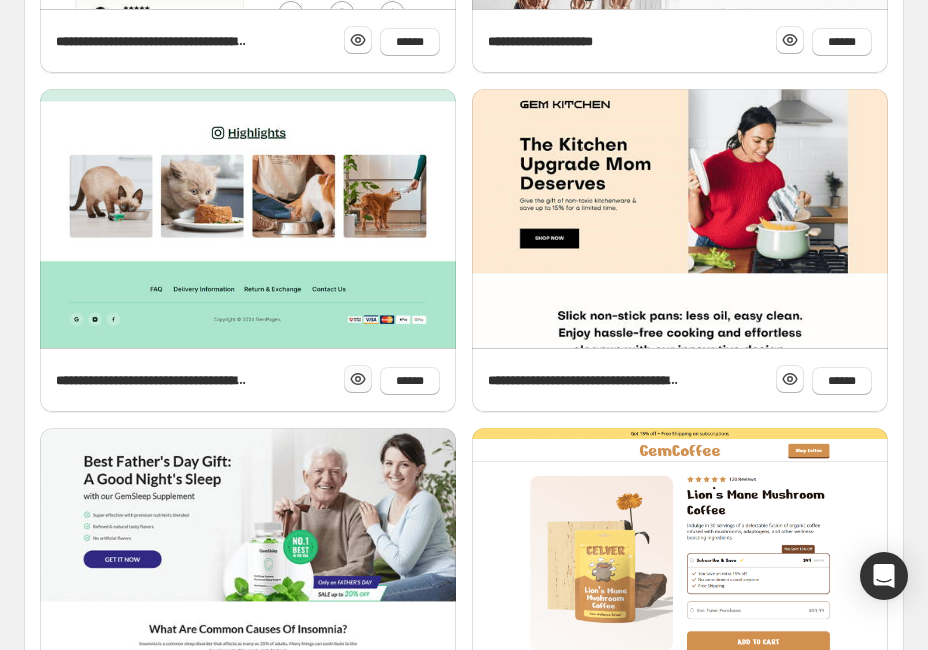 scroll, scrollTop: 828, scrollLeft: 0, axis: vertical 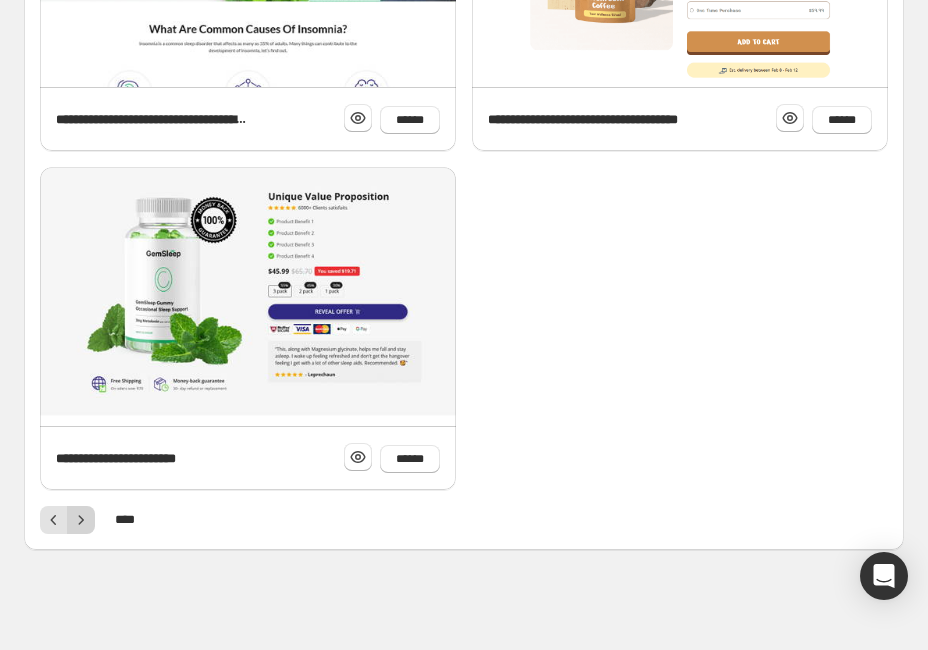click 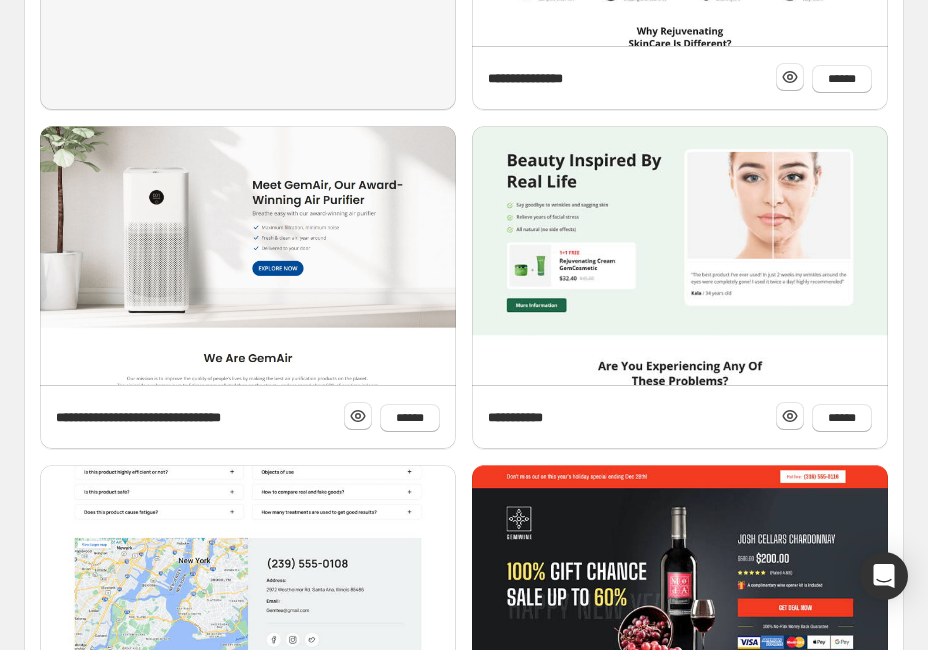 scroll, scrollTop: 800, scrollLeft: 0, axis: vertical 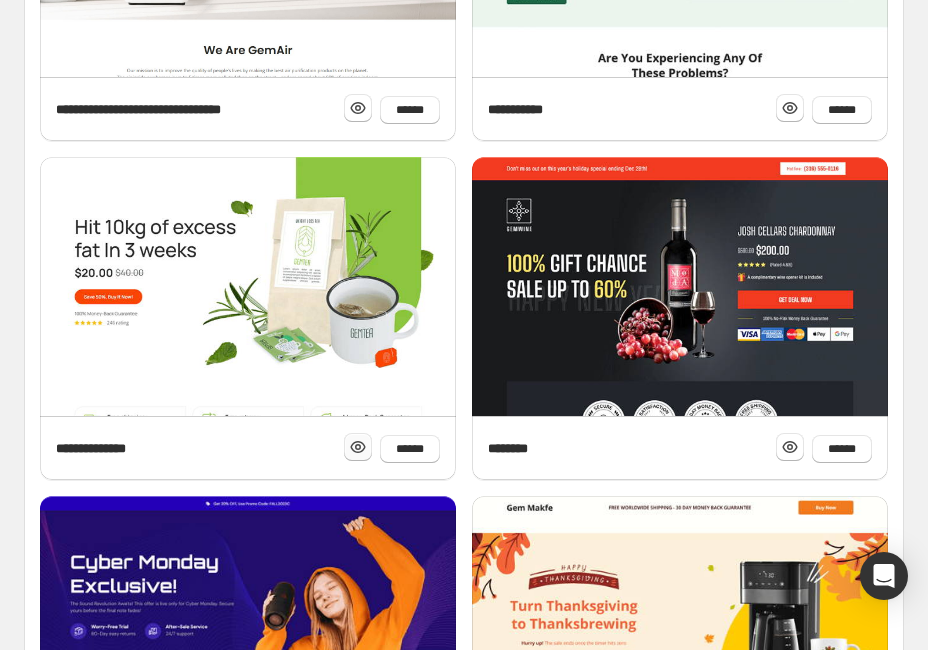 click 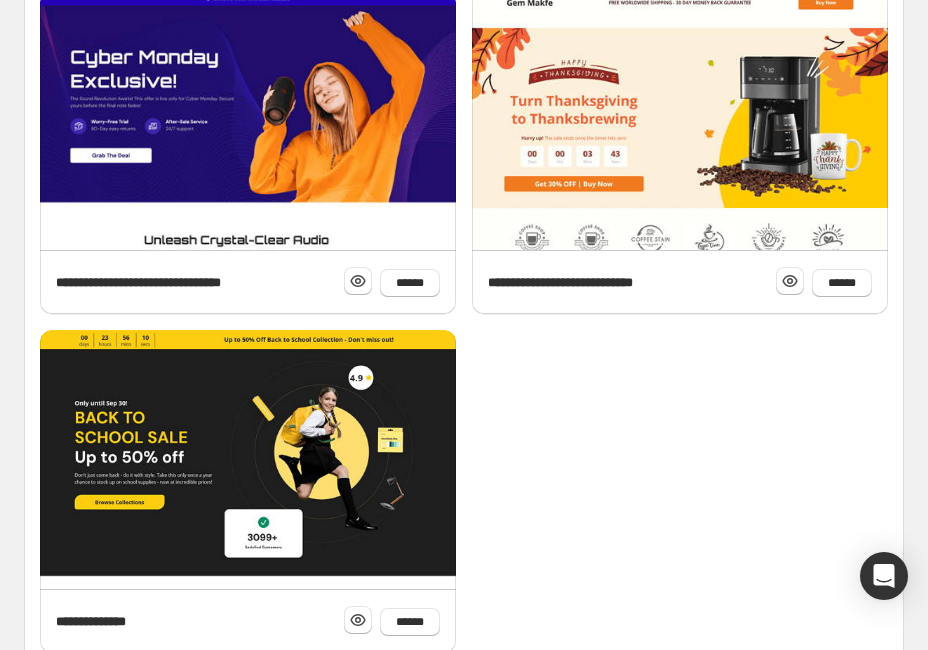 scroll, scrollTop: 1468, scrollLeft: 0, axis: vertical 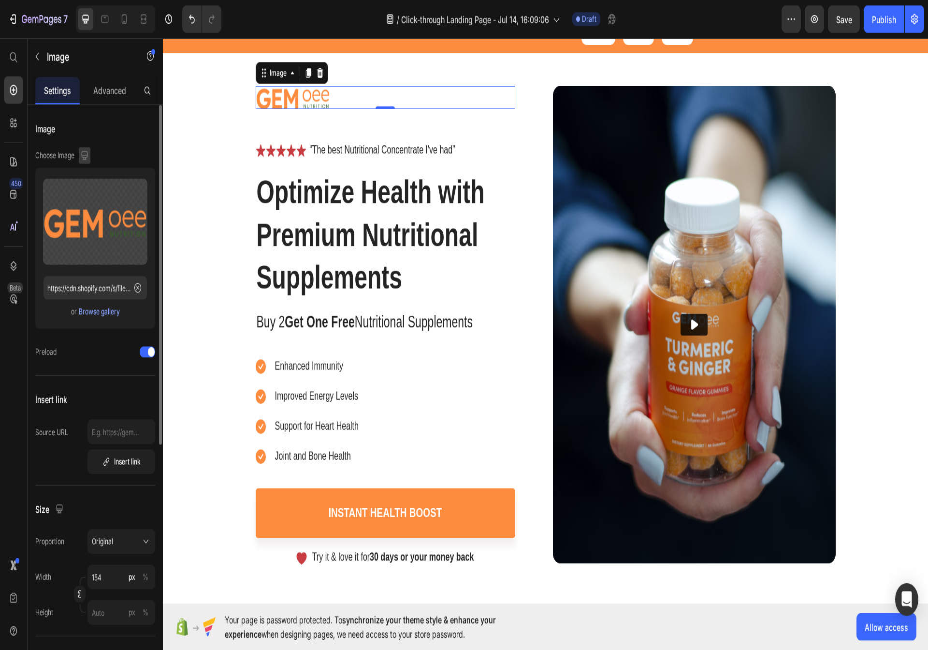 click 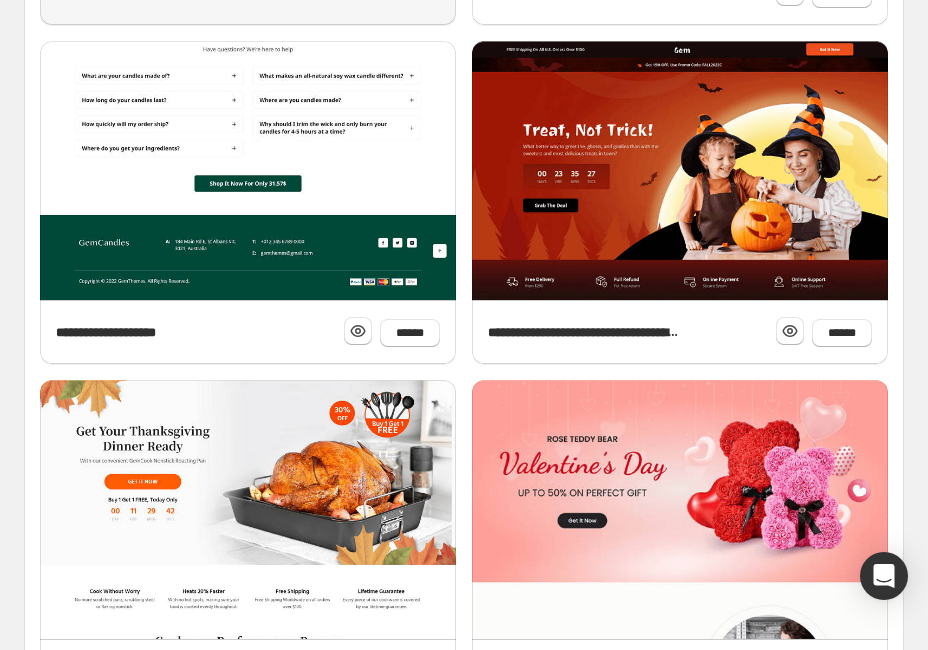 scroll, scrollTop: 960, scrollLeft: 0, axis: vertical 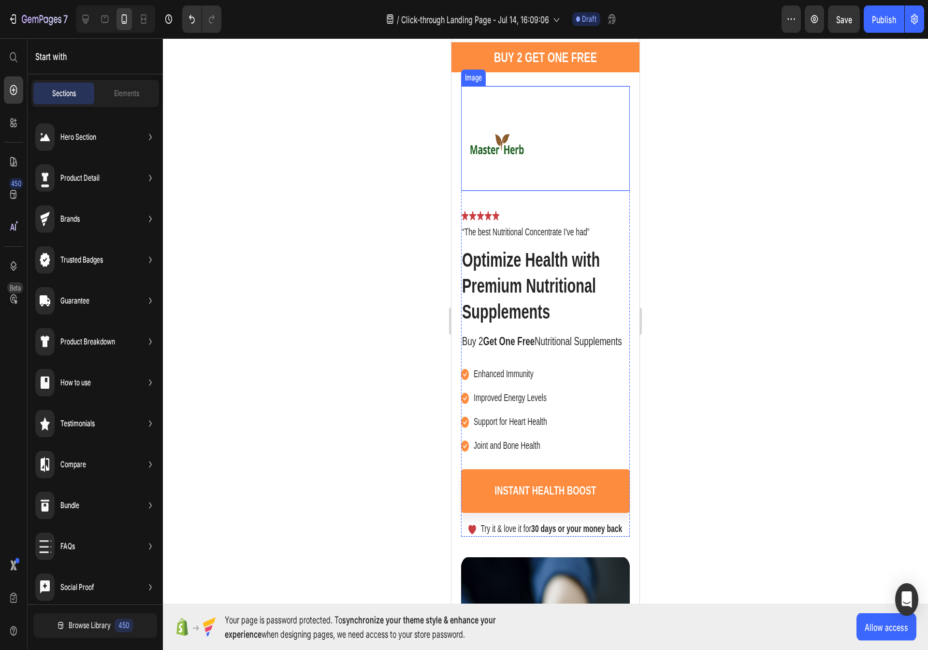 click 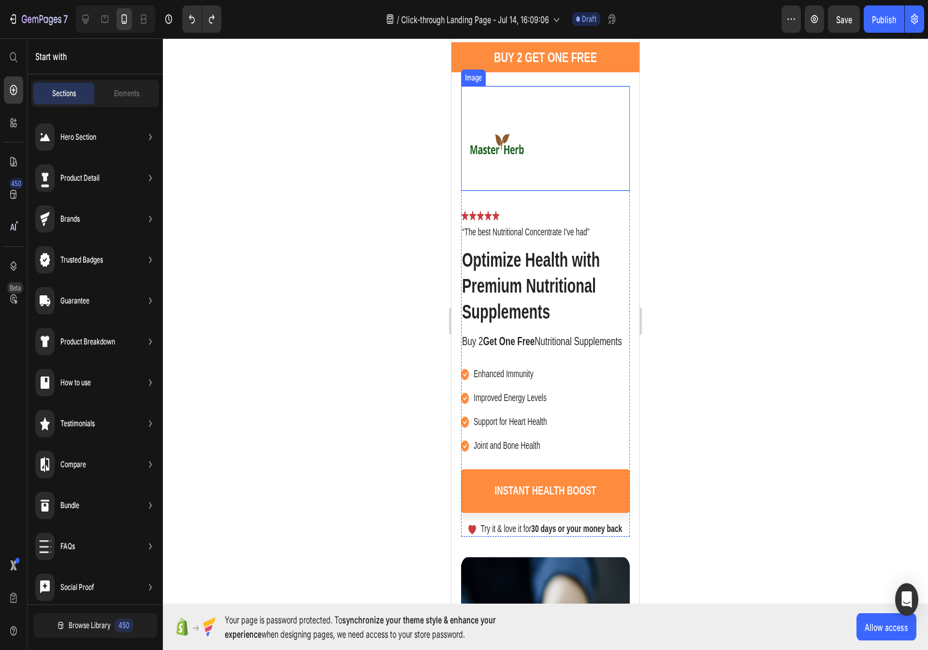 scroll, scrollTop: 1440, scrollLeft: 0, axis: vertical 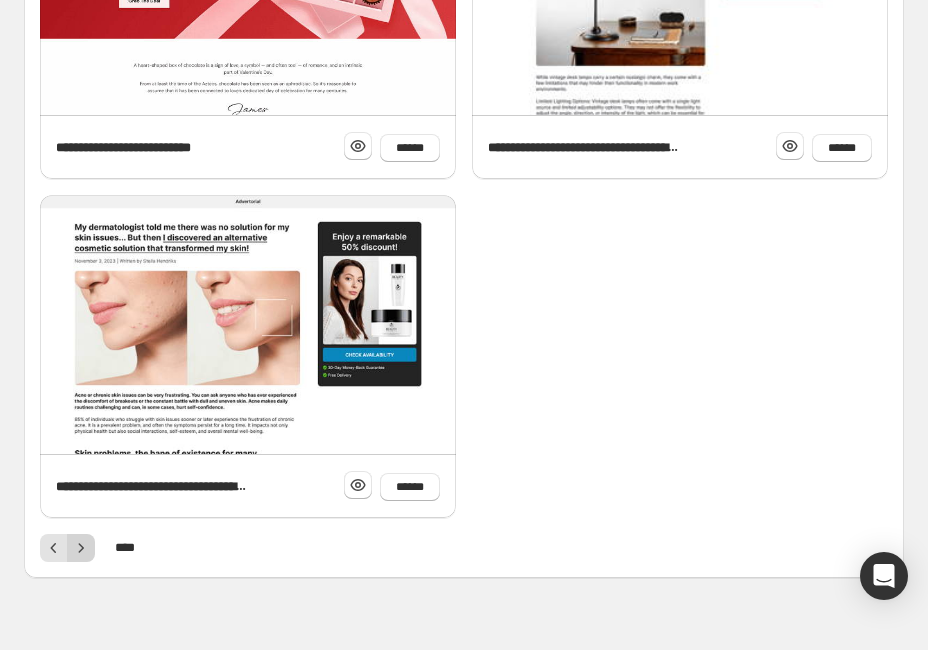 click 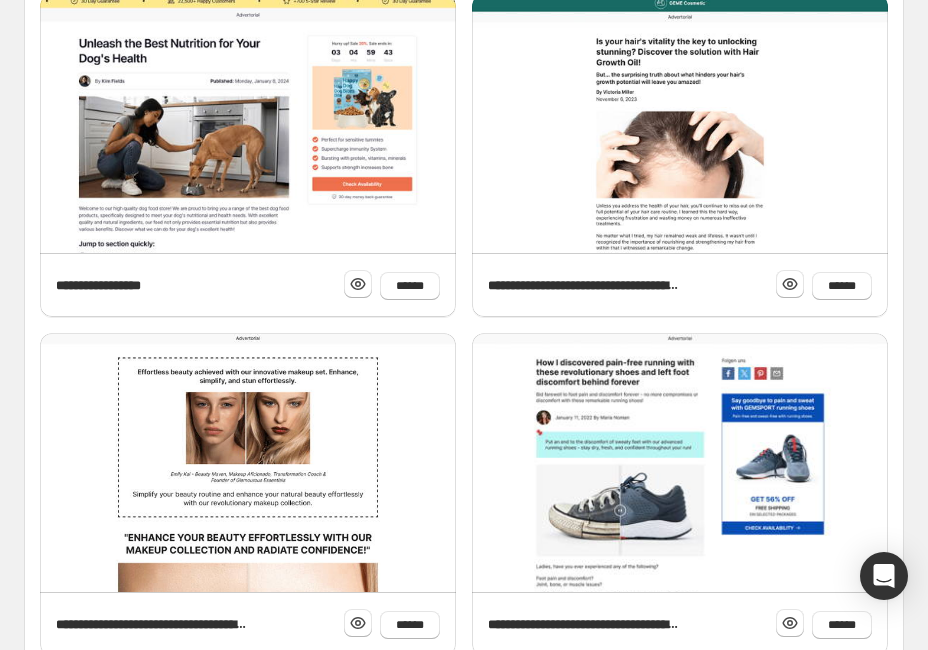scroll, scrollTop: 640, scrollLeft: 0, axis: vertical 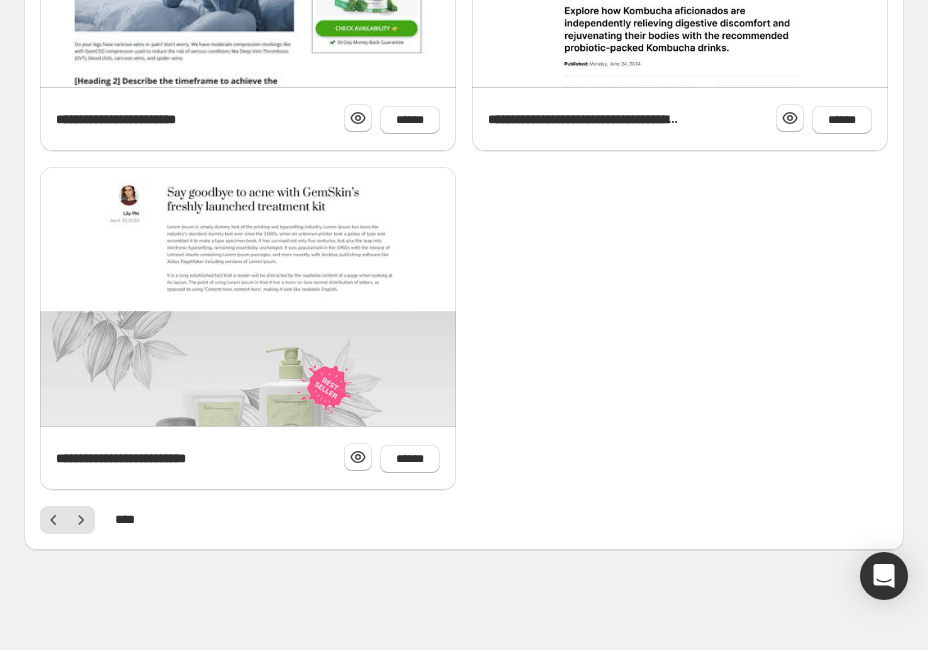 click at bounding box center [81, 520] 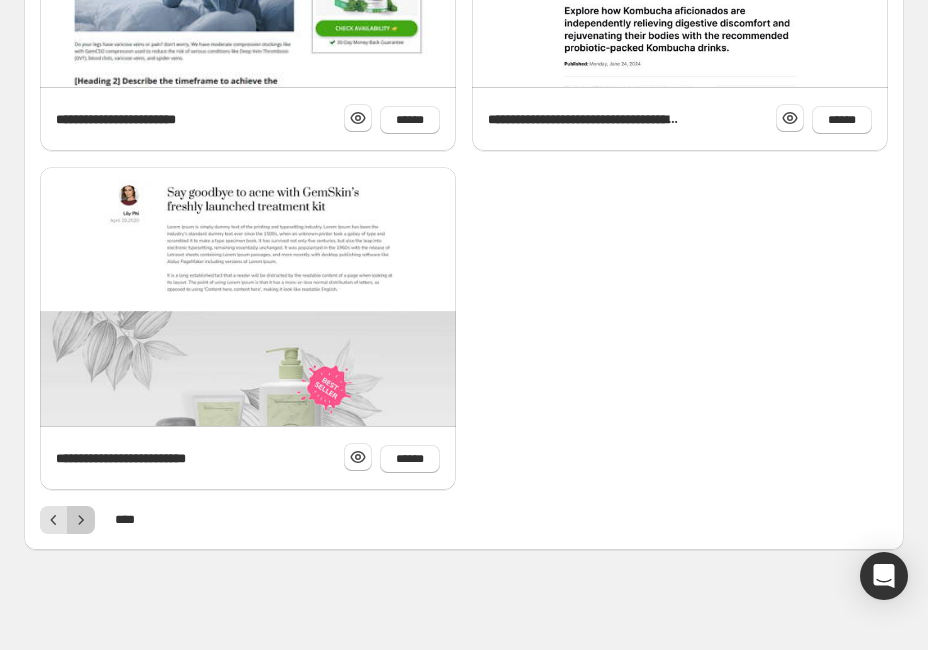 click 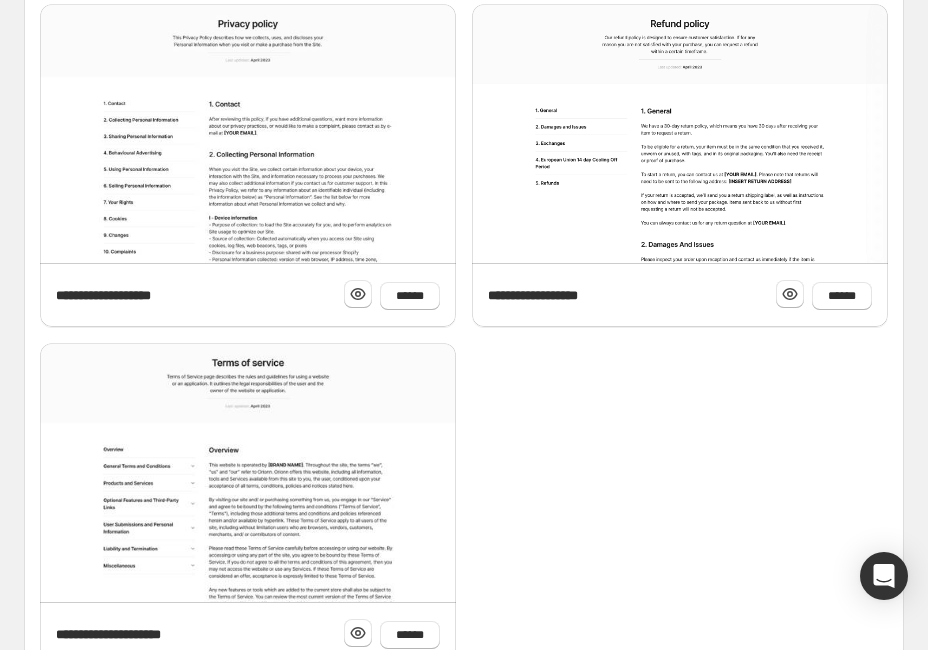 scroll, scrollTop: 1468, scrollLeft: 0, axis: vertical 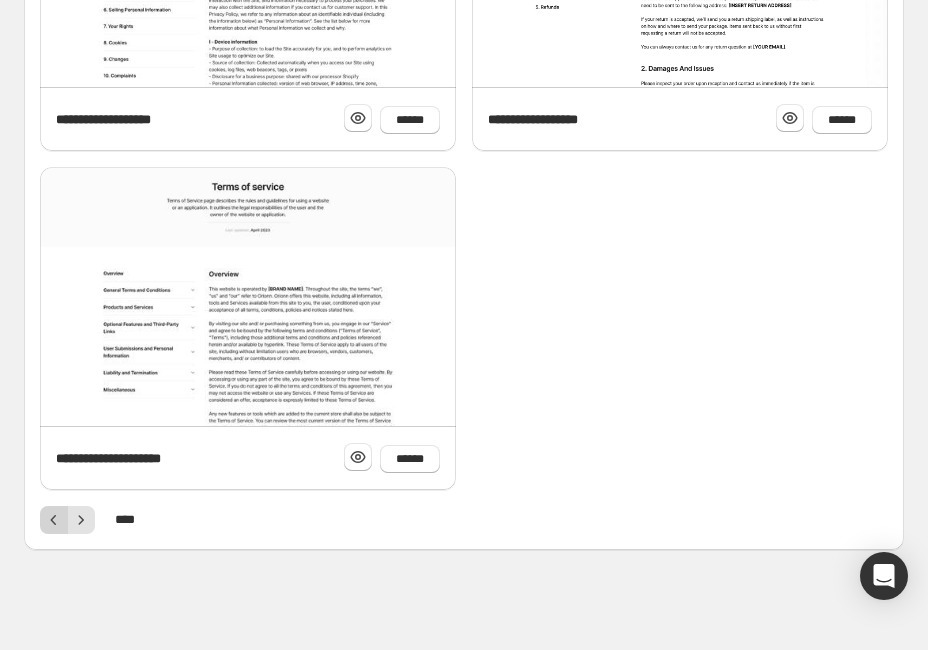 click 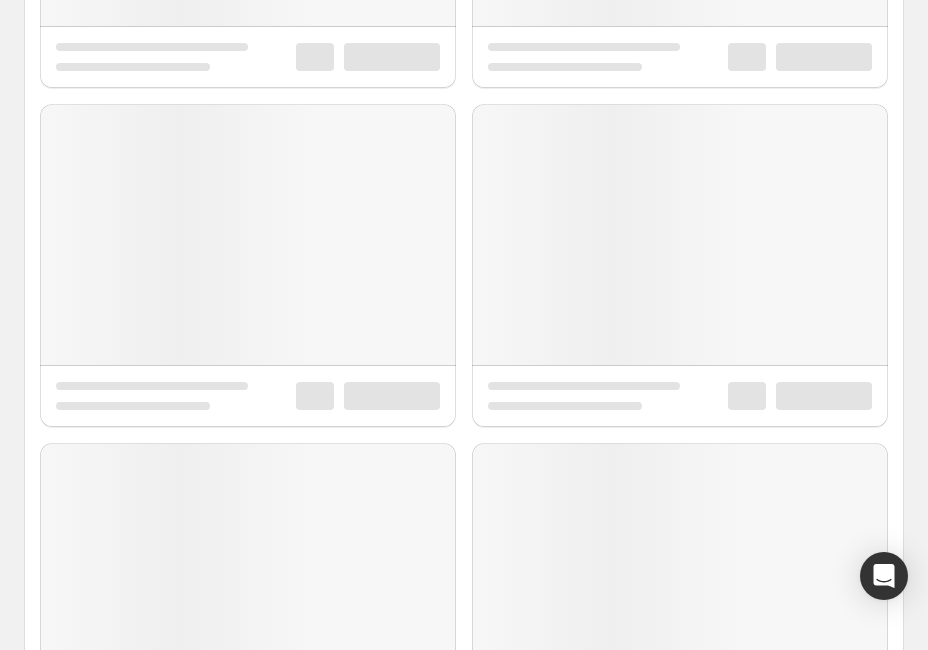click on "**********" at bounding box center [464, 287] 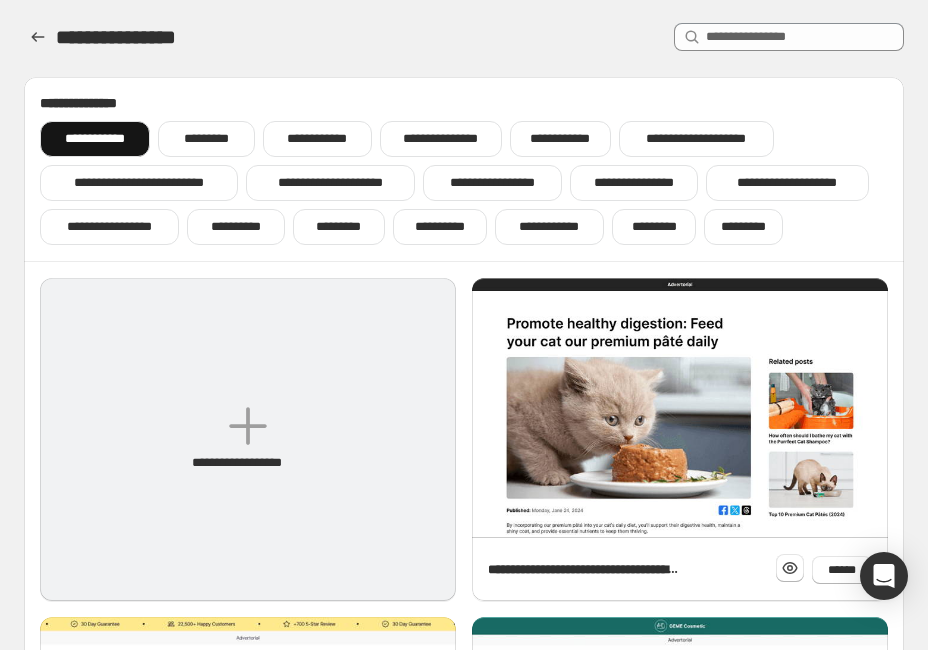 scroll, scrollTop: 0, scrollLeft: 0, axis: both 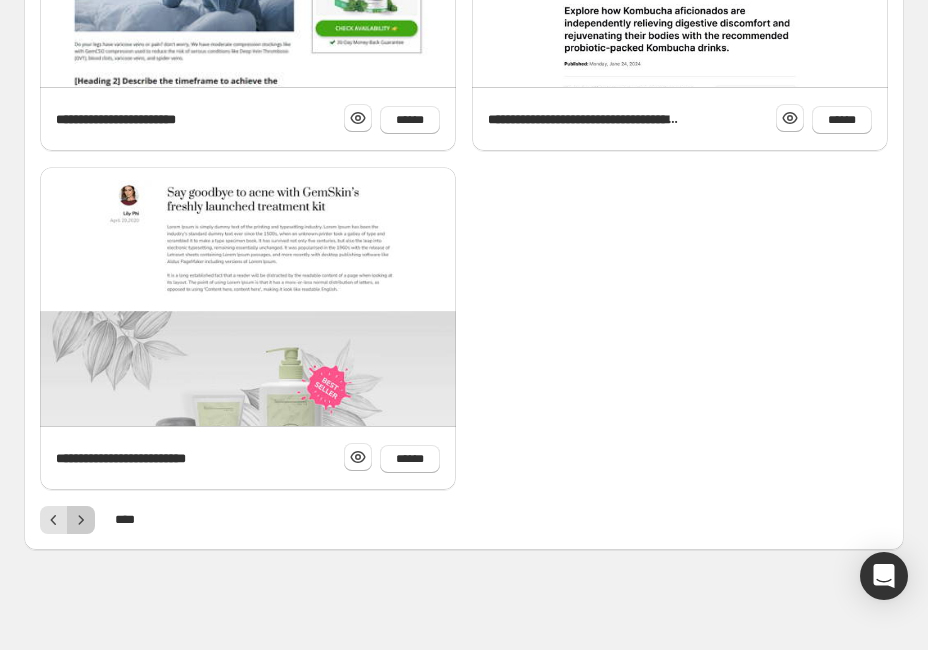 click 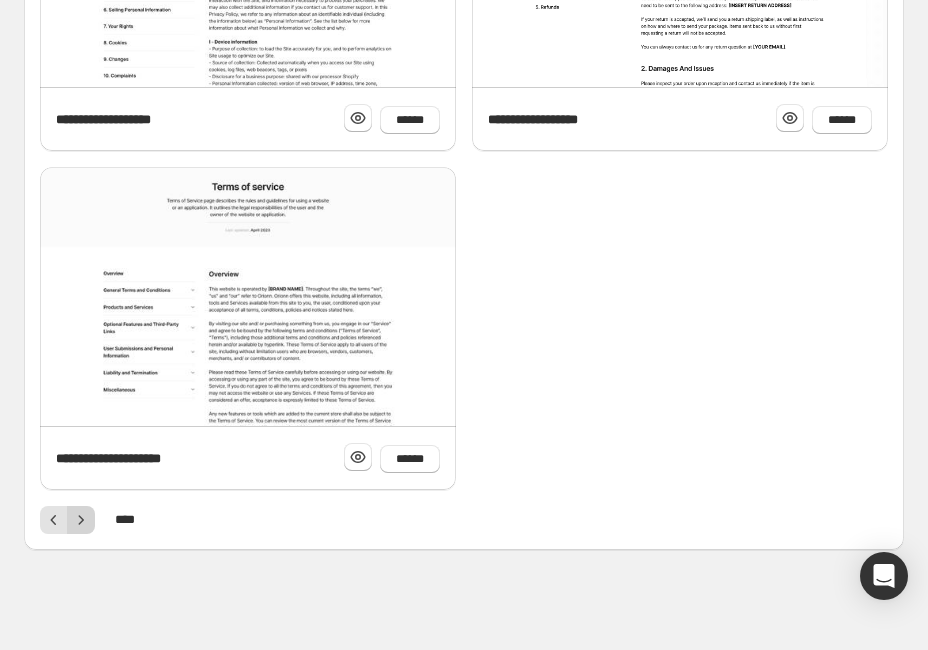 click 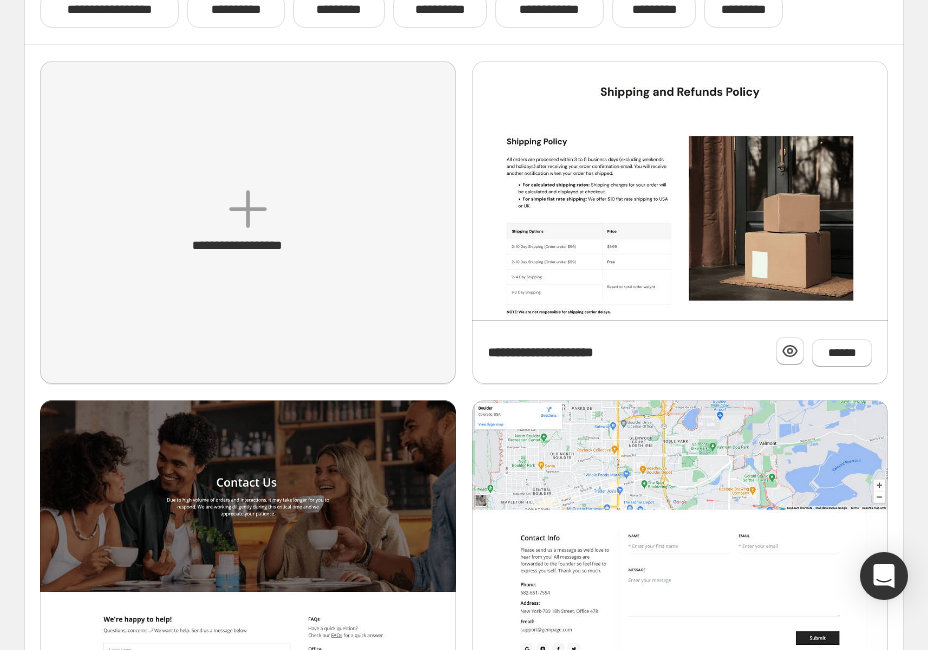 scroll, scrollTop: 0, scrollLeft: 0, axis: both 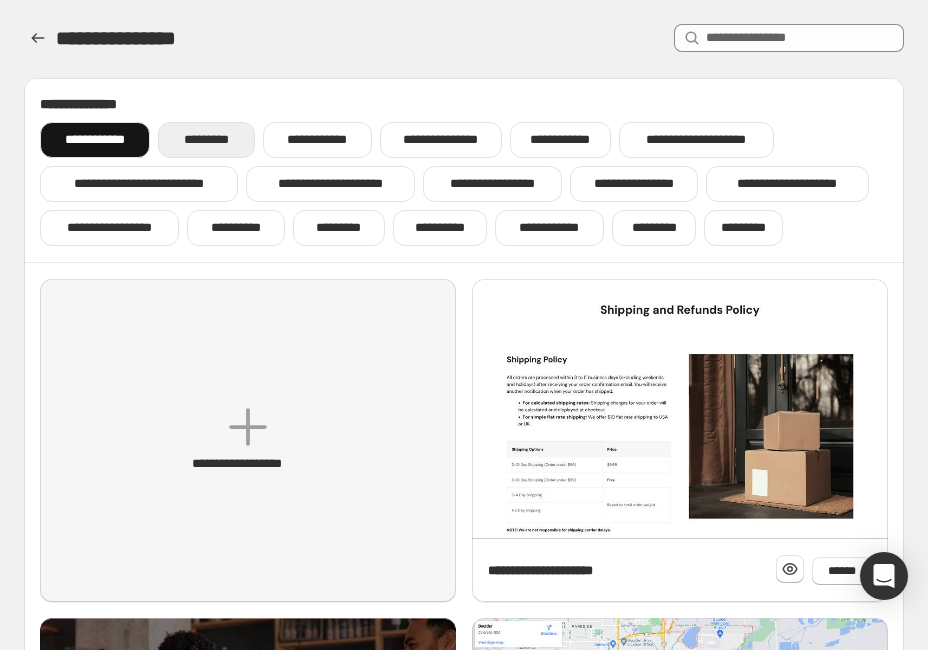 click on "*********" at bounding box center [206, 140] 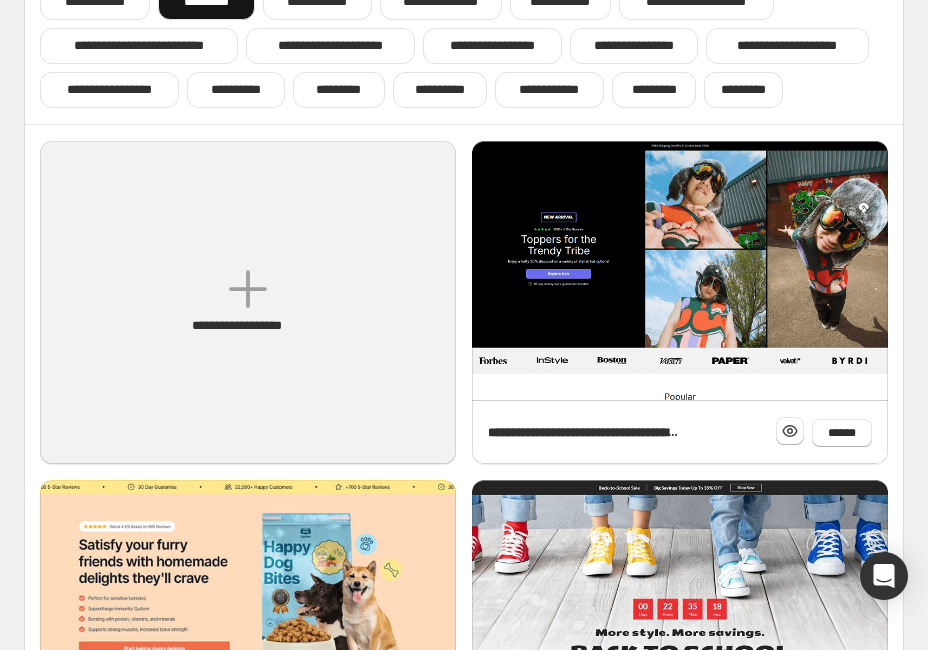 scroll, scrollTop: 400, scrollLeft: 0, axis: vertical 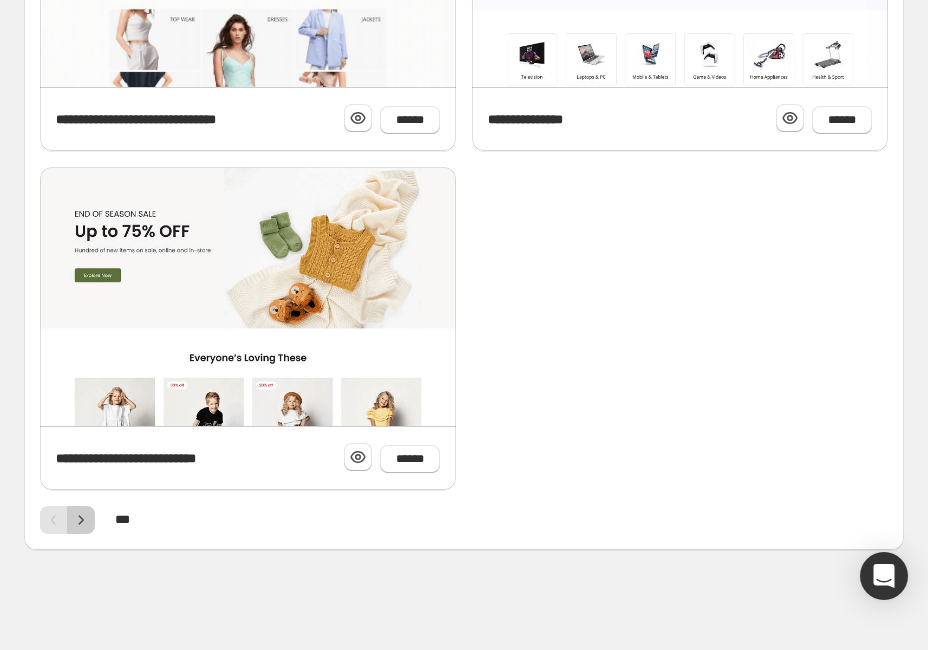 click 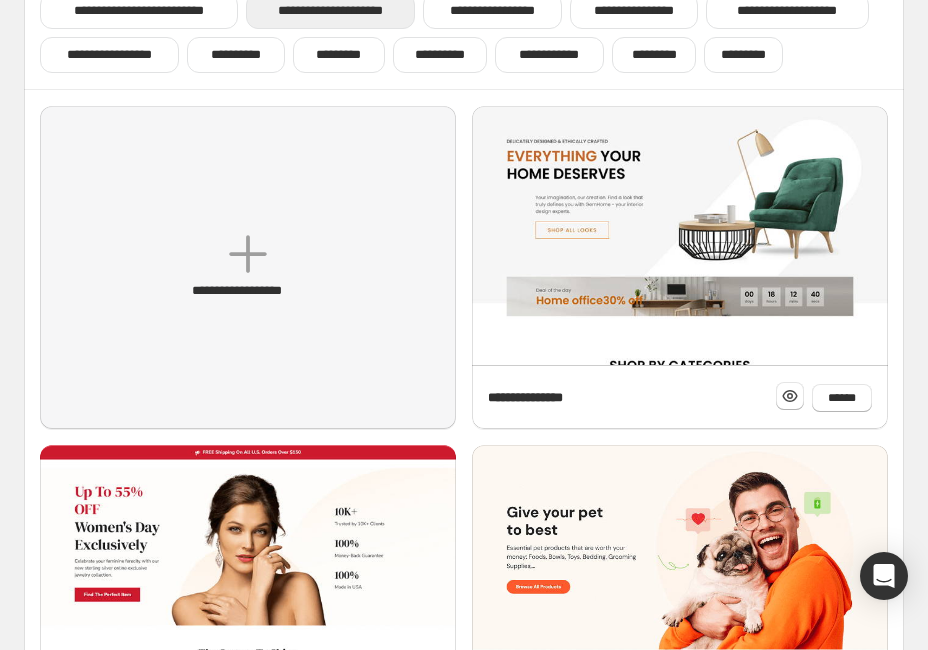 scroll, scrollTop: 400, scrollLeft: 0, axis: vertical 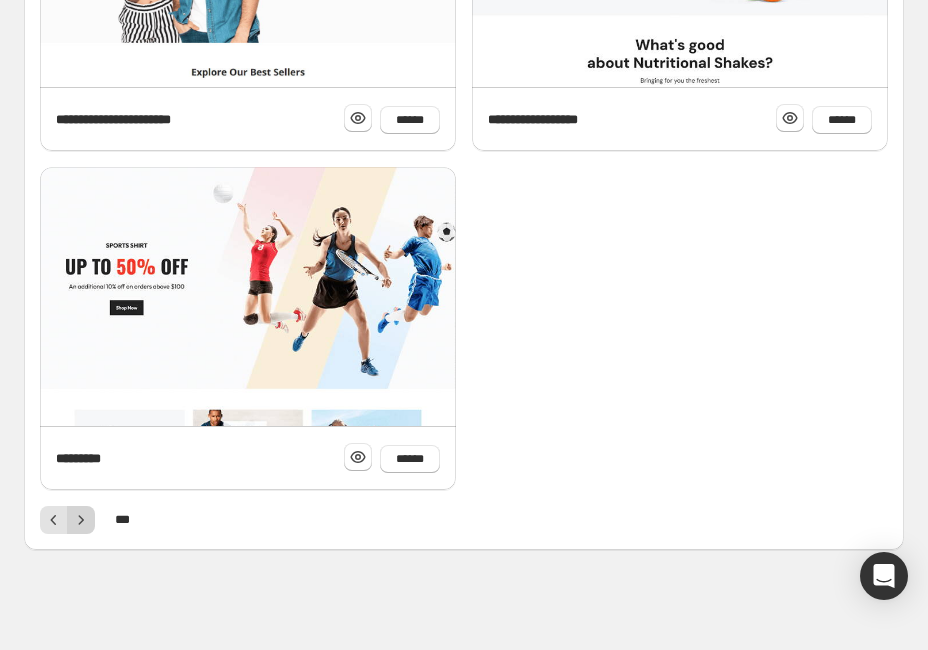 click 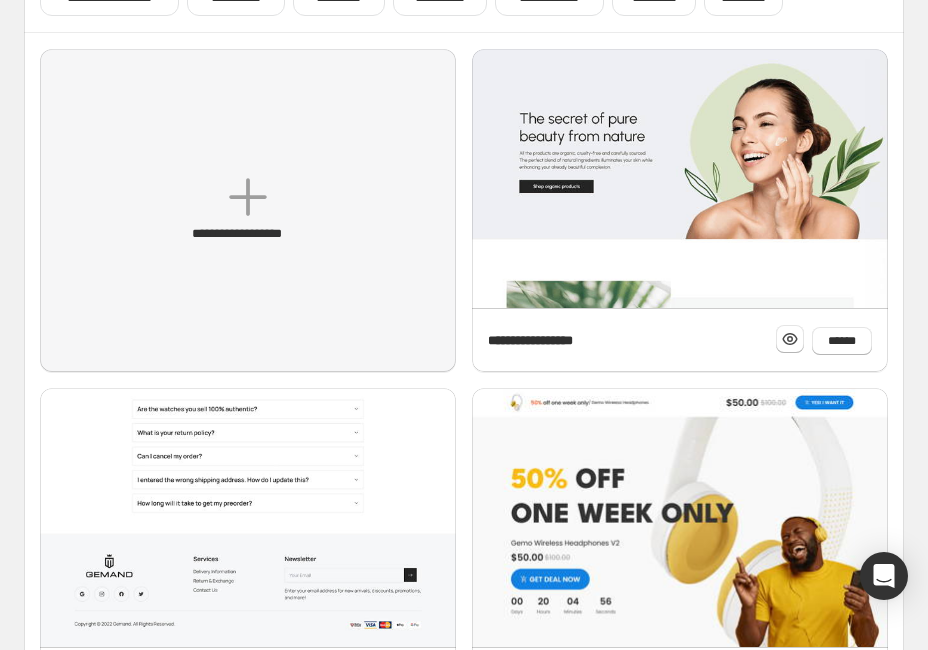 scroll, scrollTop: 0, scrollLeft: 0, axis: both 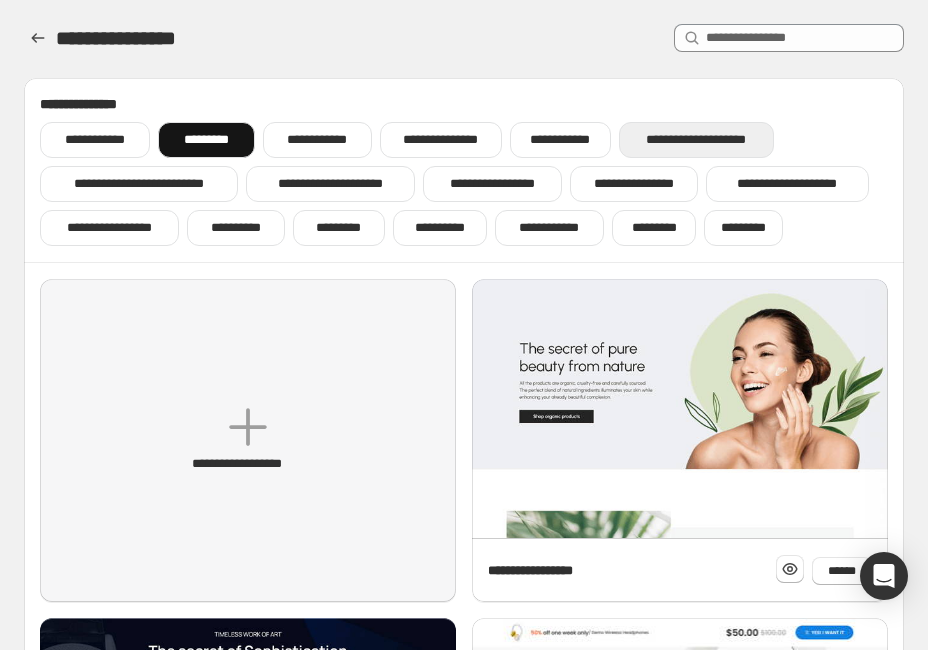 click on "**********" at bounding box center [696, 140] 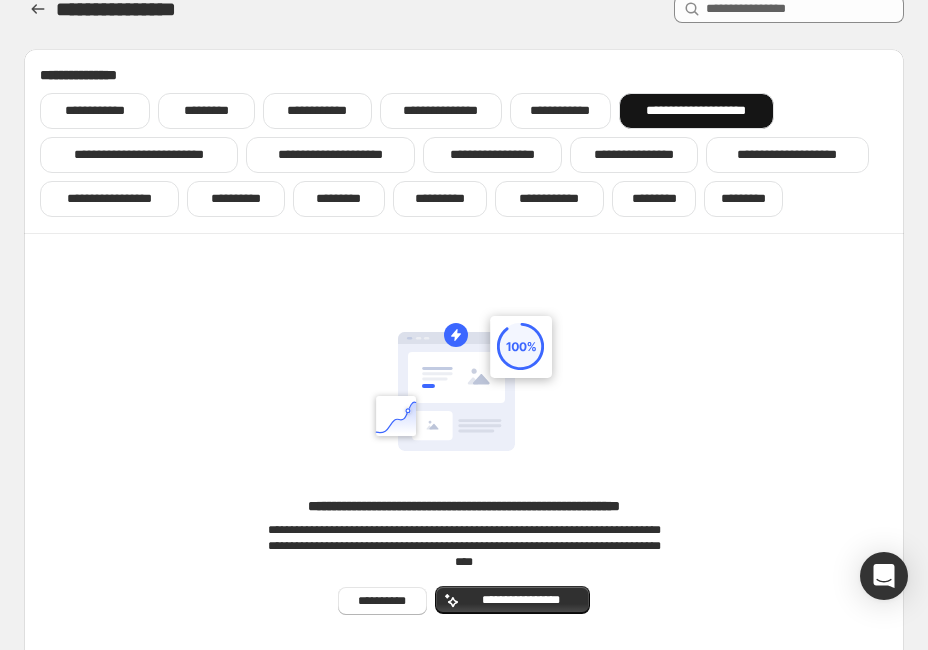 scroll, scrollTop: 189, scrollLeft: 0, axis: vertical 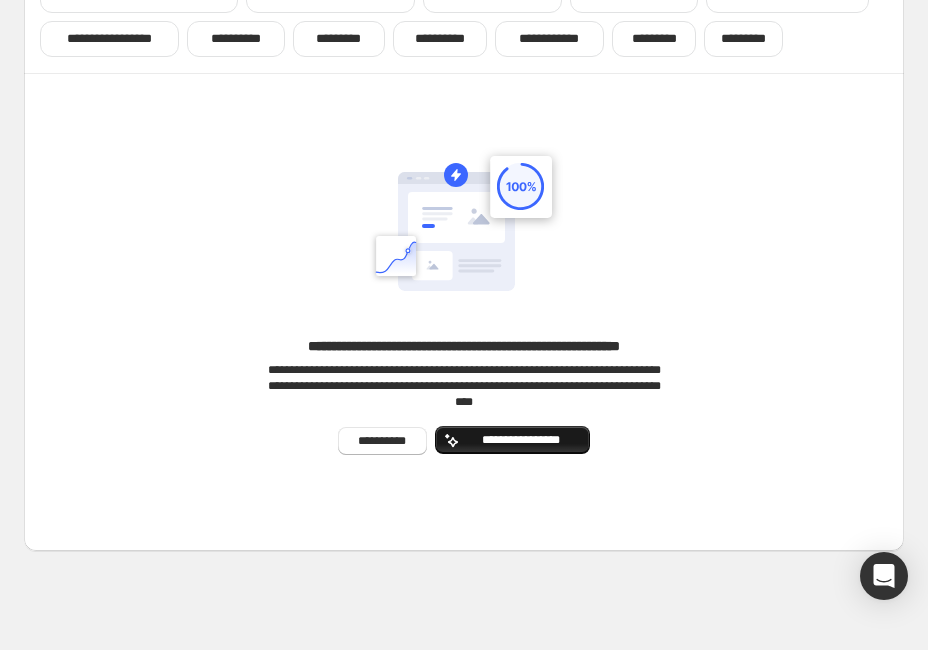click on "**********" at bounding box center [520, 440] 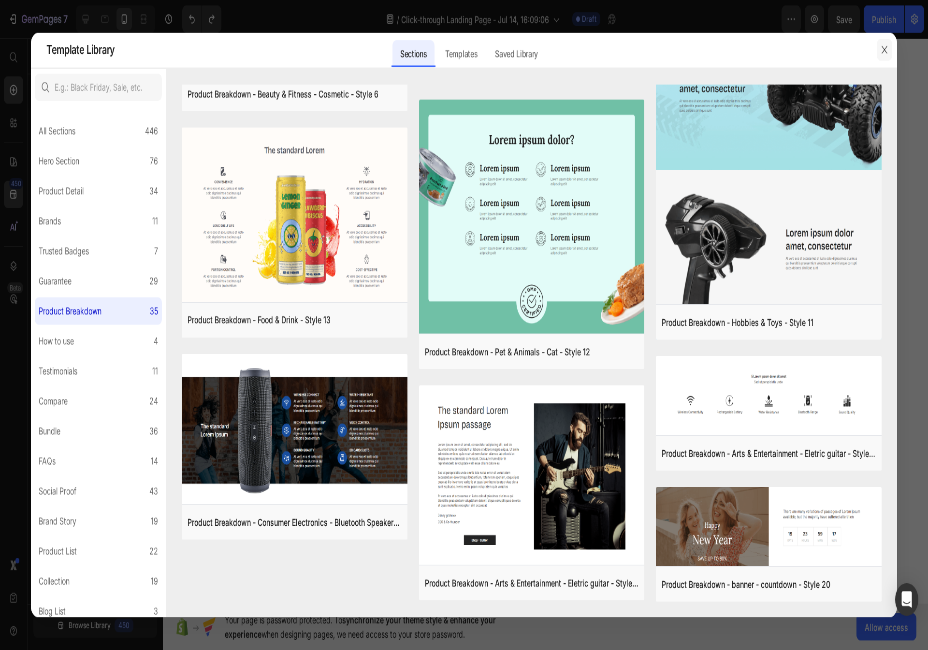 scroll, scrollTop: 1040, scrollLeft: 0, axis: vertical 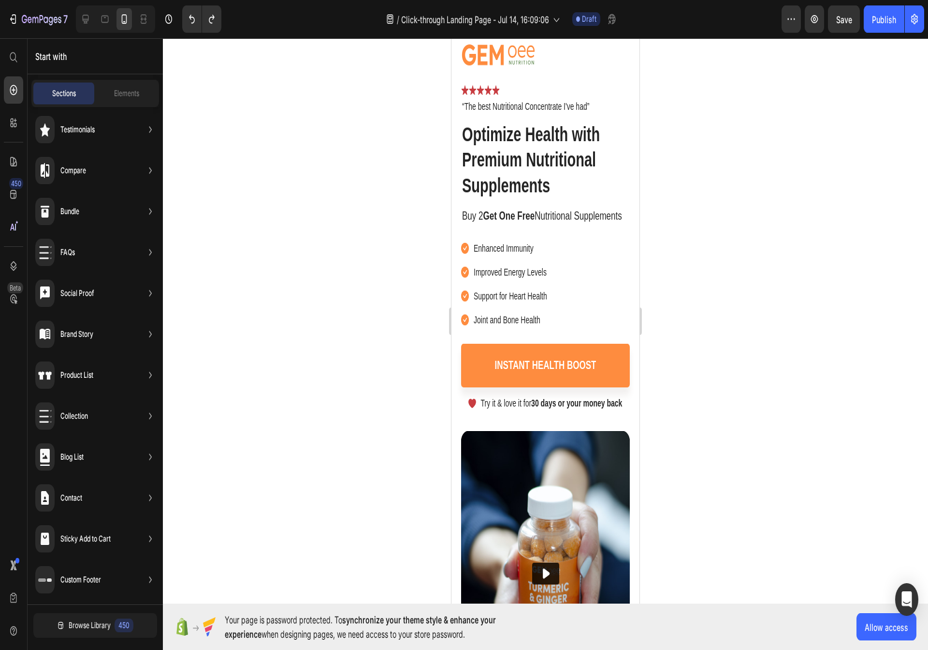 click 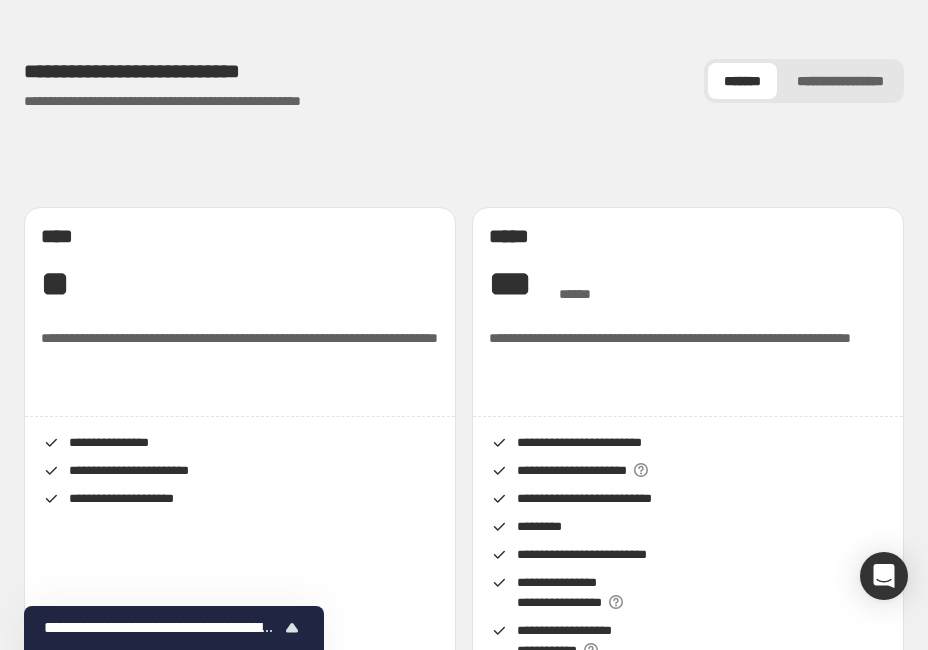 scroll, scrollTop: 0, scrollLeft: 0, axis: both 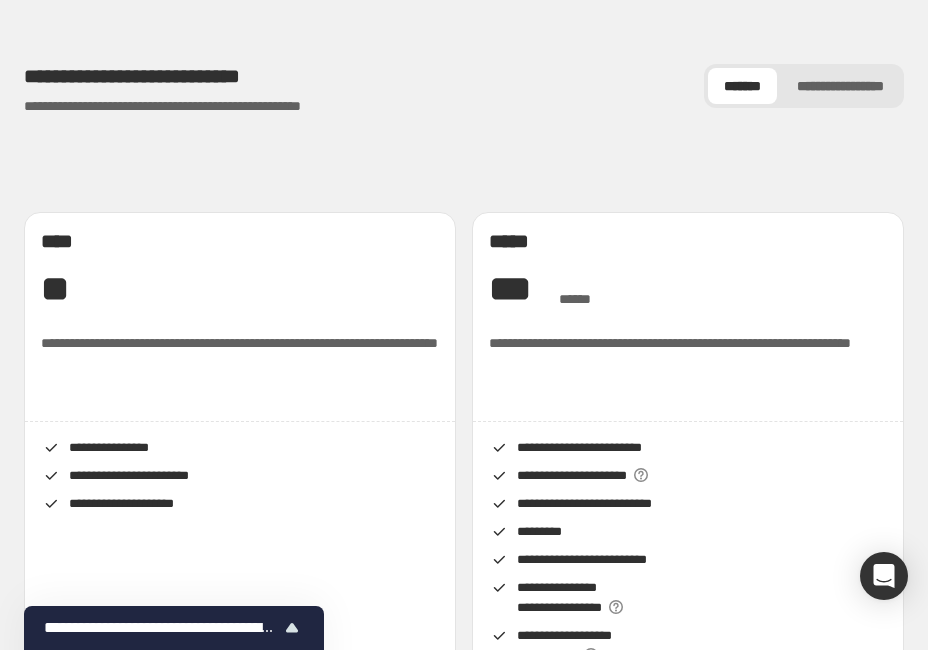 click on "**********" at bounding box center [840, 86] 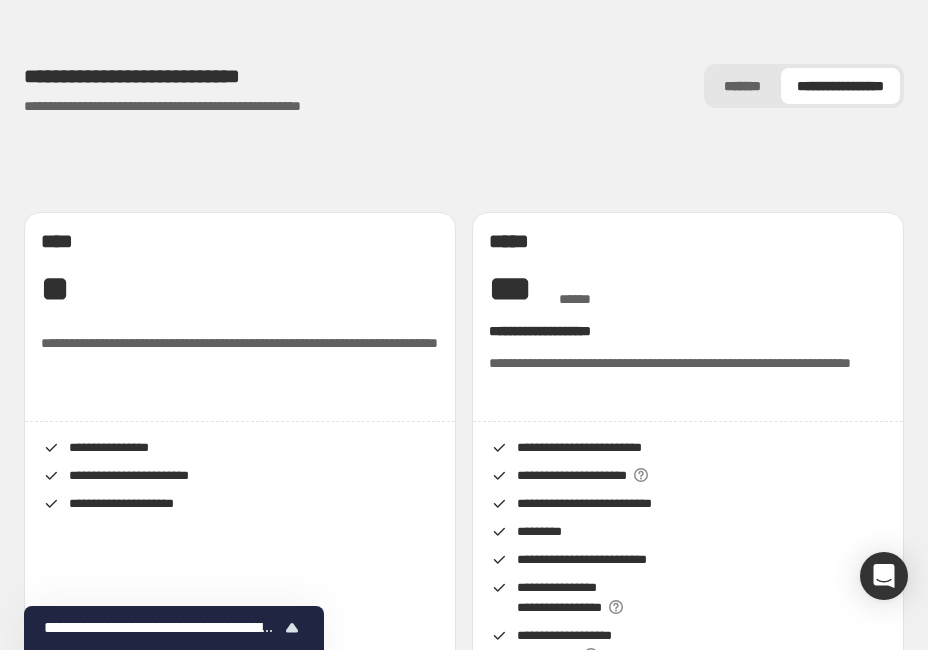 click on "*******" at bounding box center (742, 86) 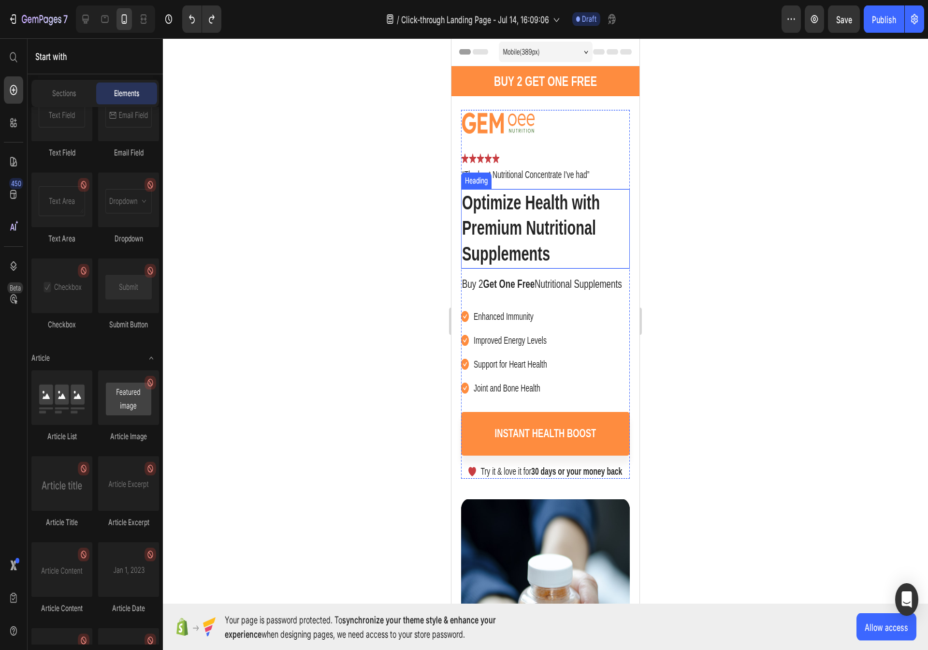 click on "**********" at bounding box center [840, 86] 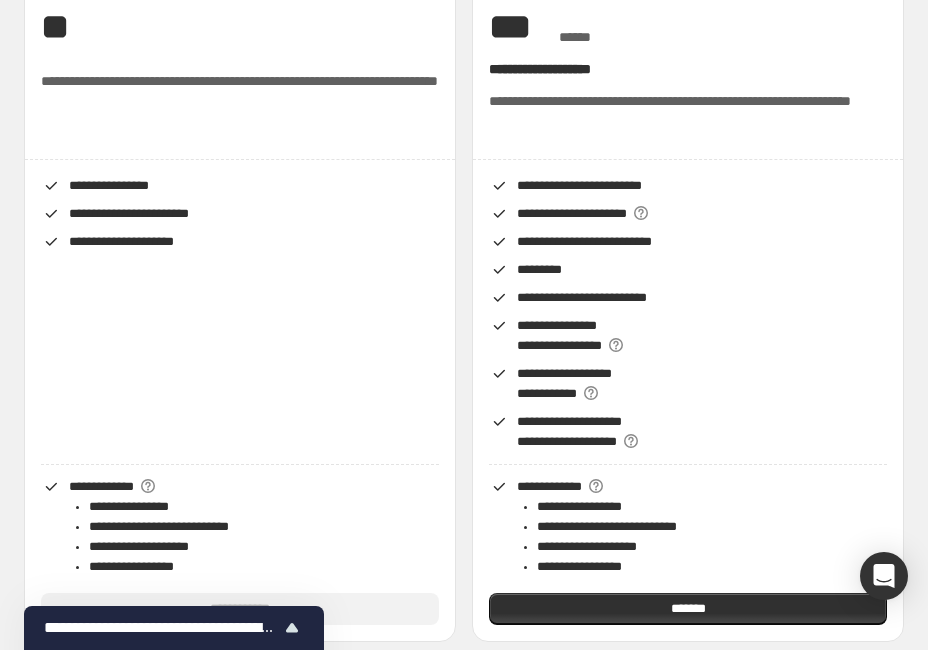 scroll, scrollTop: 560, scrollLeft: 0, axis: vertical 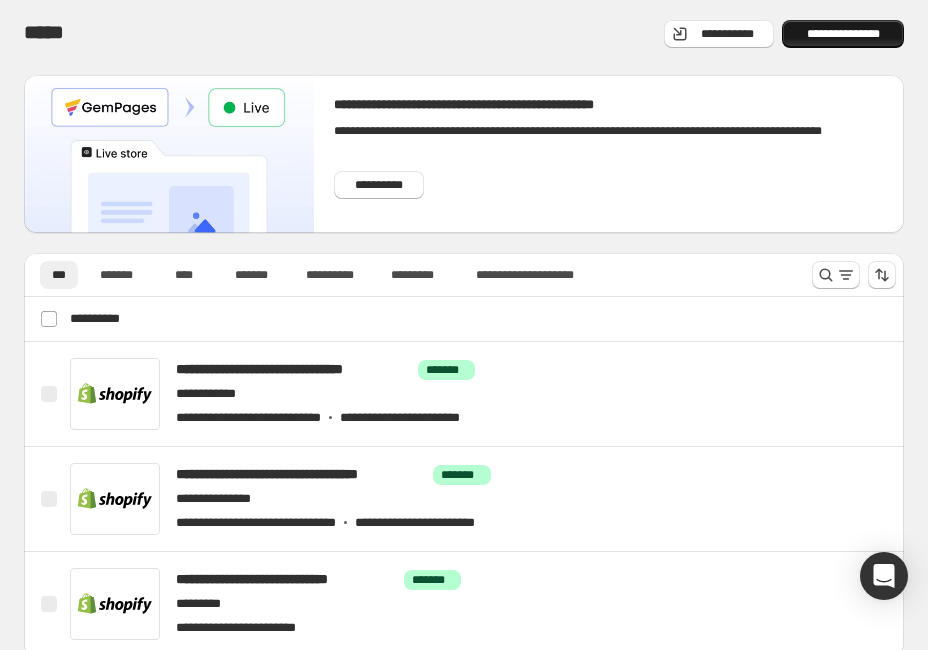 click on "**********" at bounding box center (843, 34) 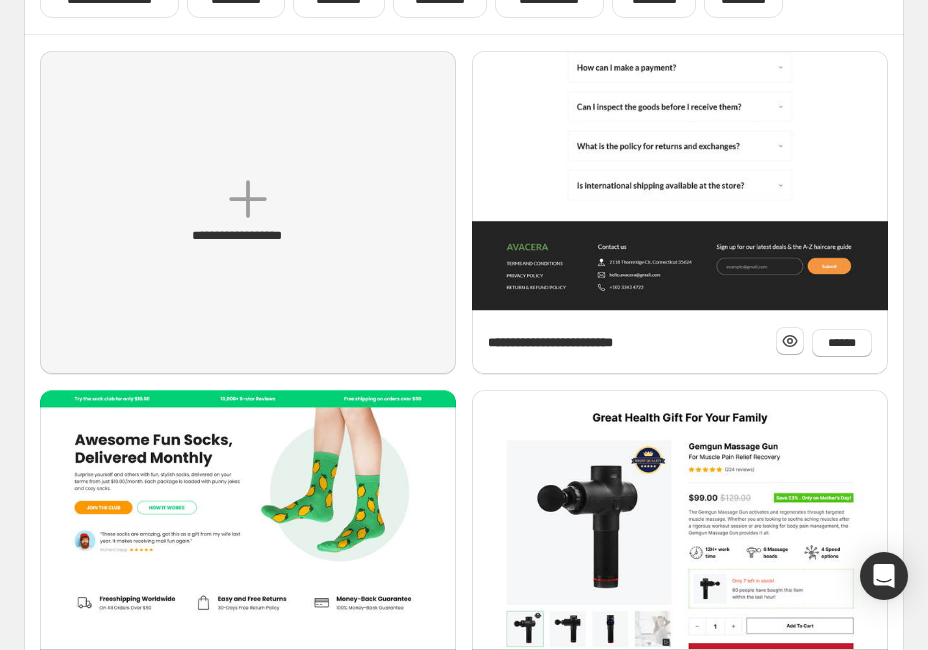scroll, scrollTop: 0, scrollLeft: 0, axis: both 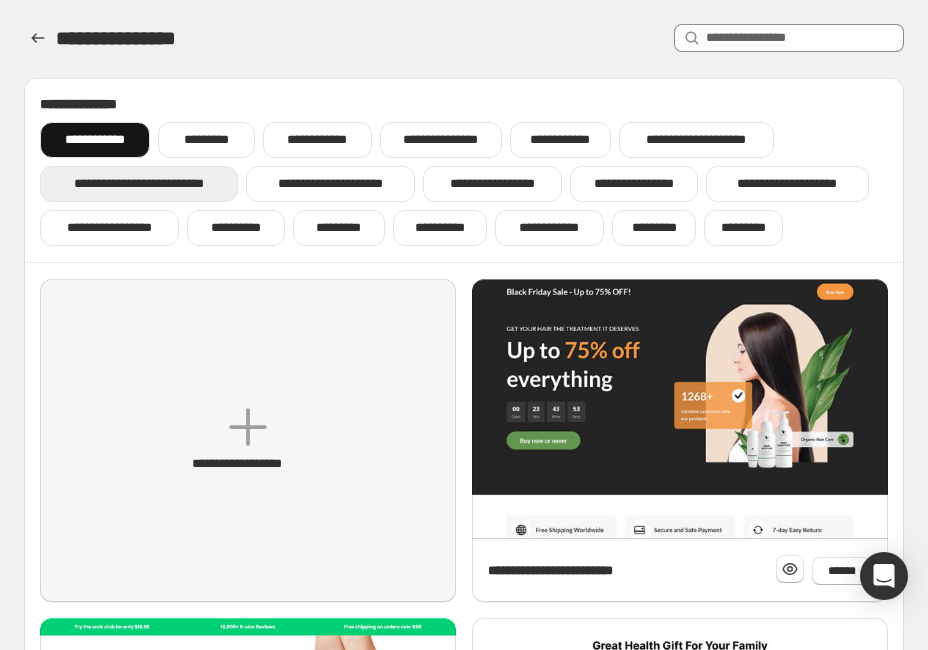 click on "**********" at bounding box center (139, 184) 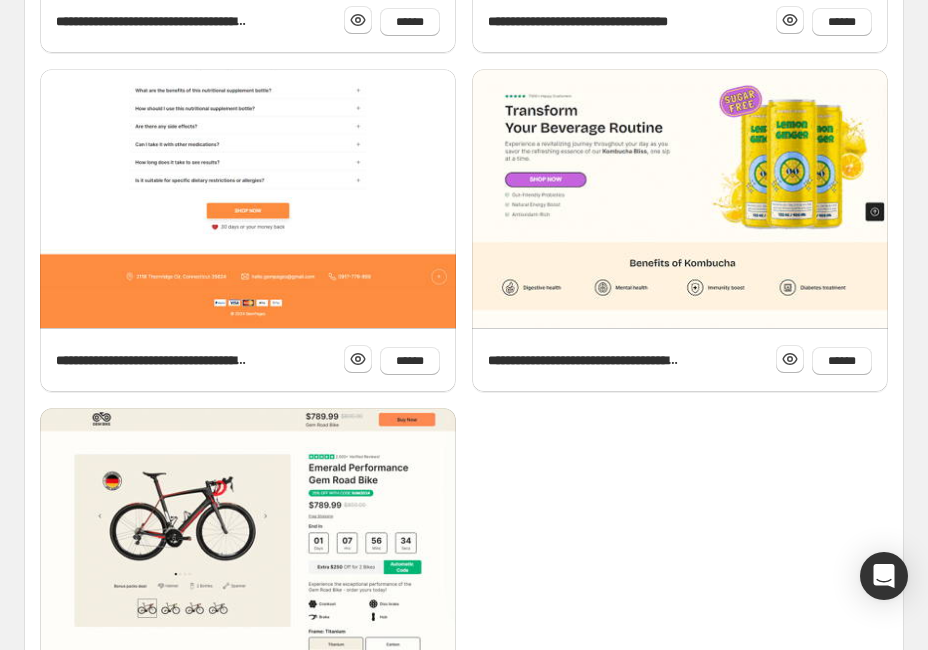 scroll, scrollTop: 1200, scrollLeft: 0, axis: vertical 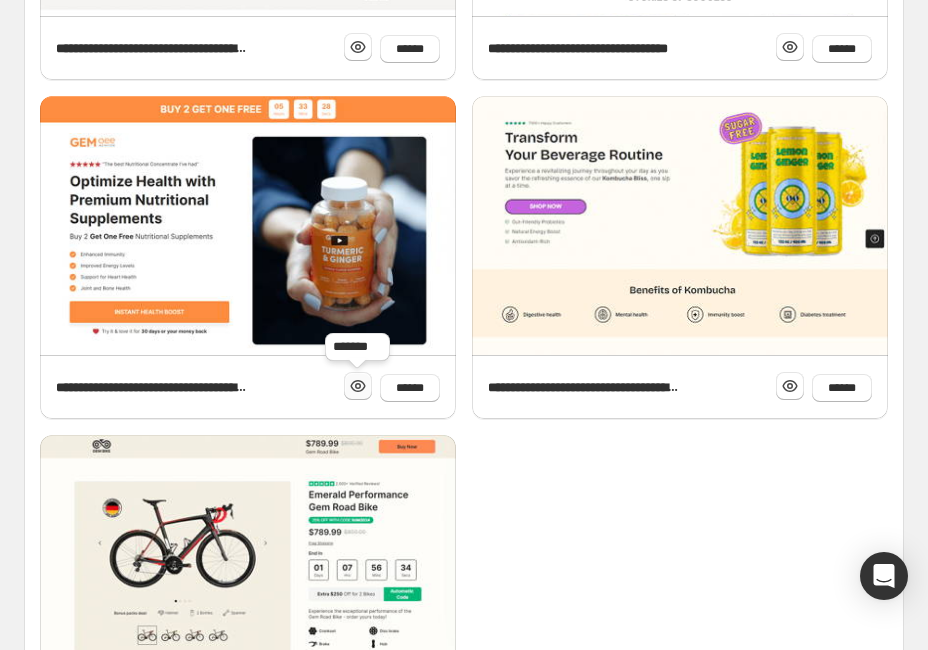 click 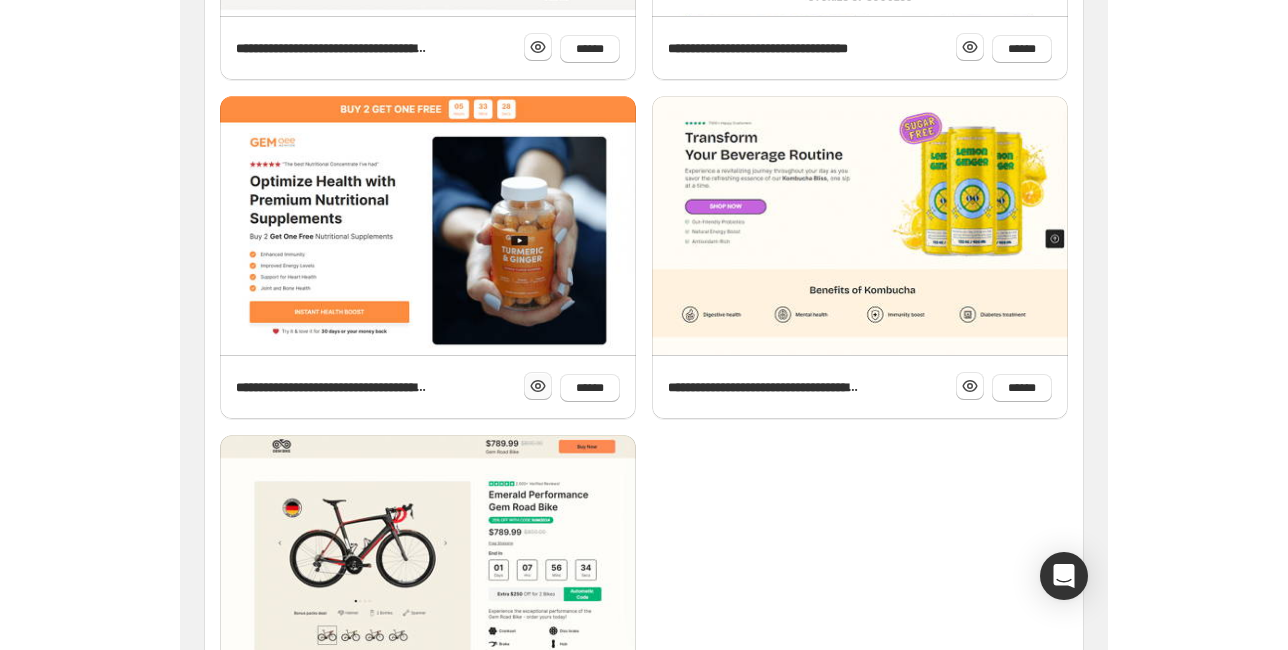 scroll, scrollTop: 790, scrollLeft: 0, axis: vertical 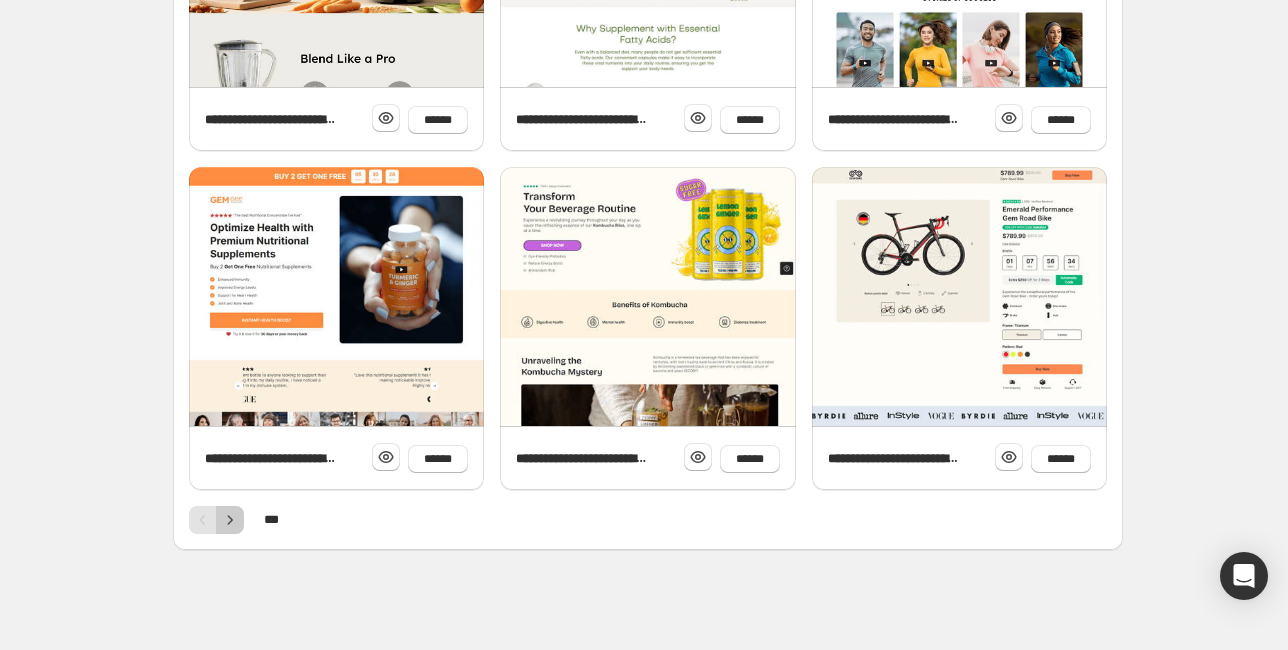 click 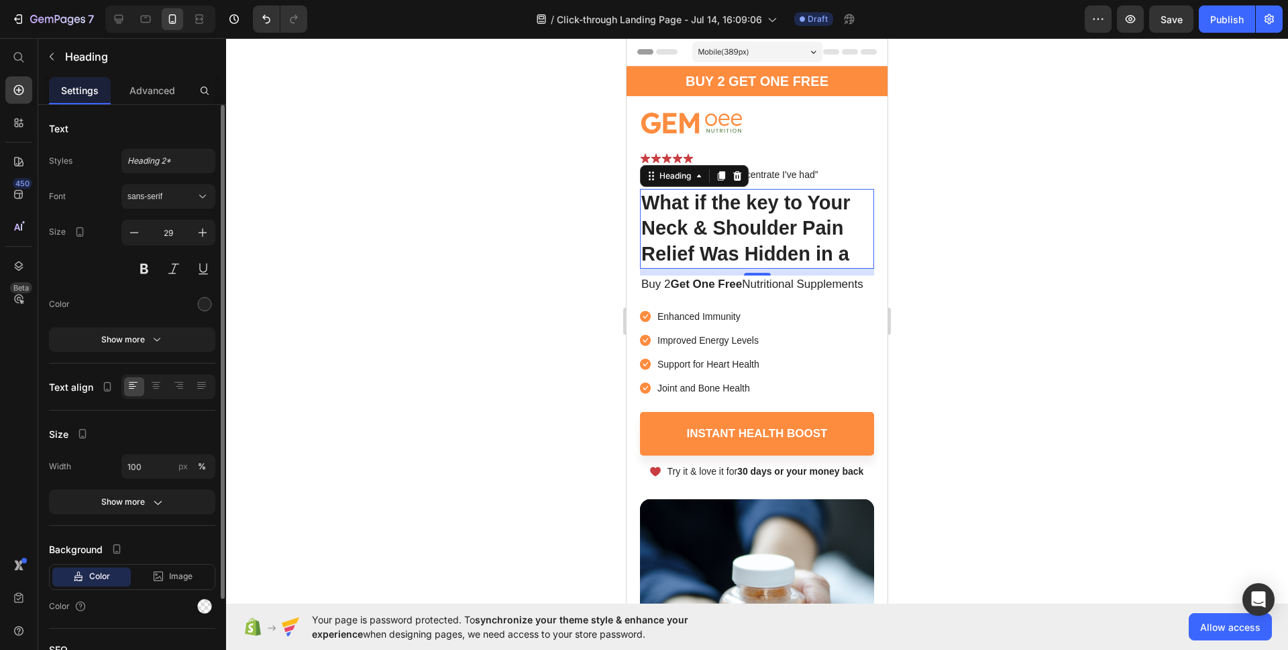scroll, scrollTop: 790, scrollLeft: 0, axis: vertical 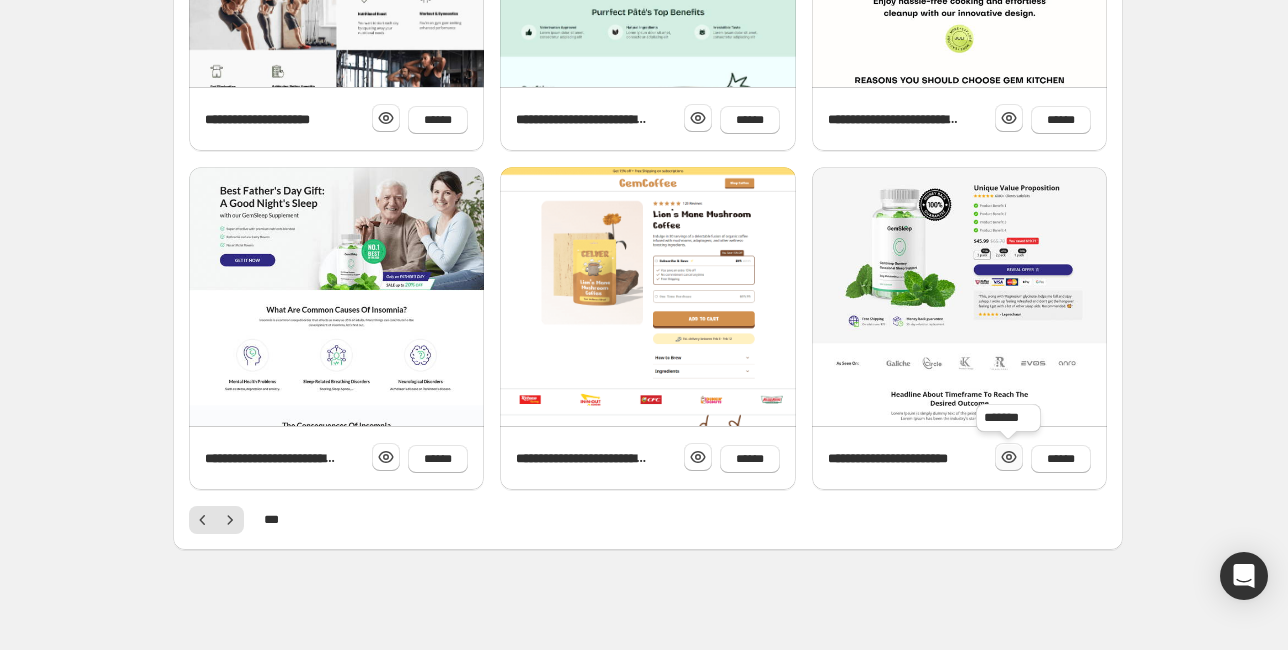 click 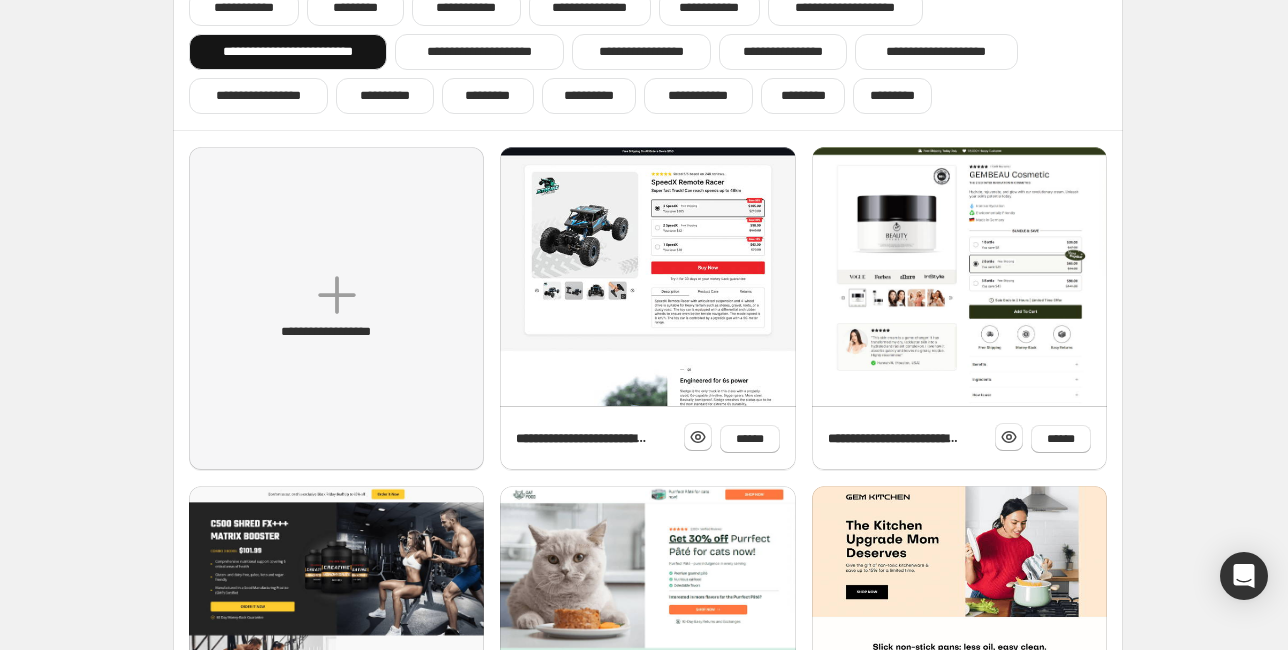scroll, scrollTop: 160, scrollLeft: 0, axis: vertical 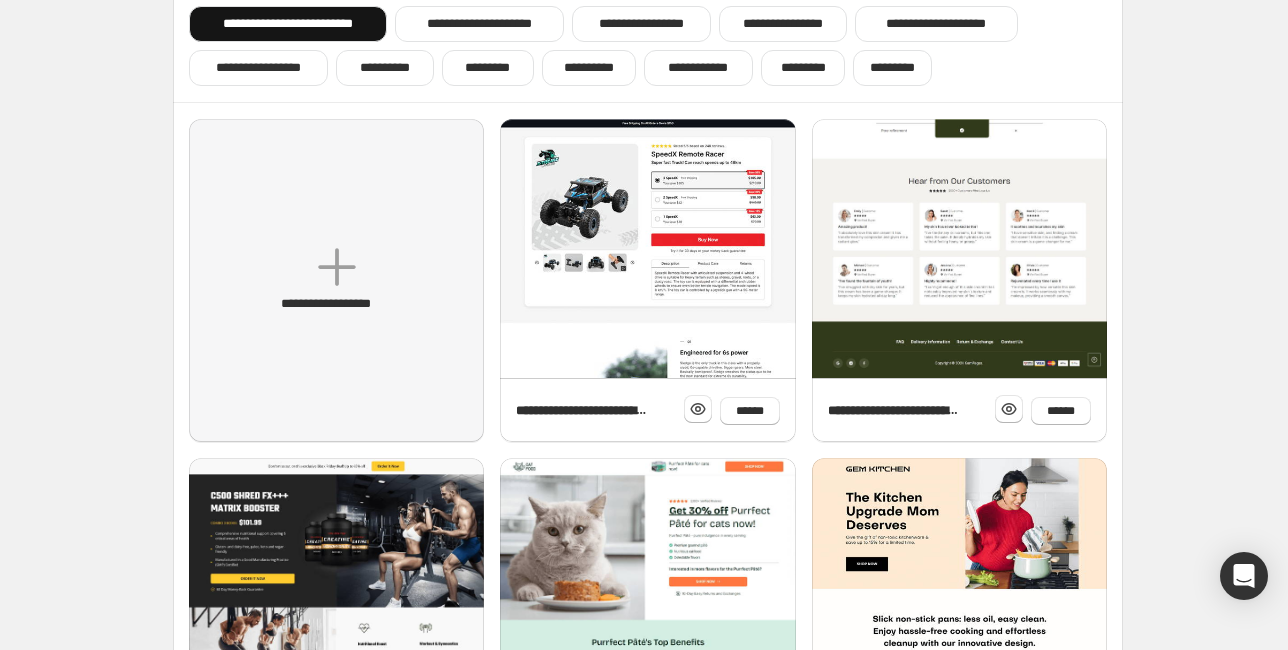 click at bounding box center [959, -256] 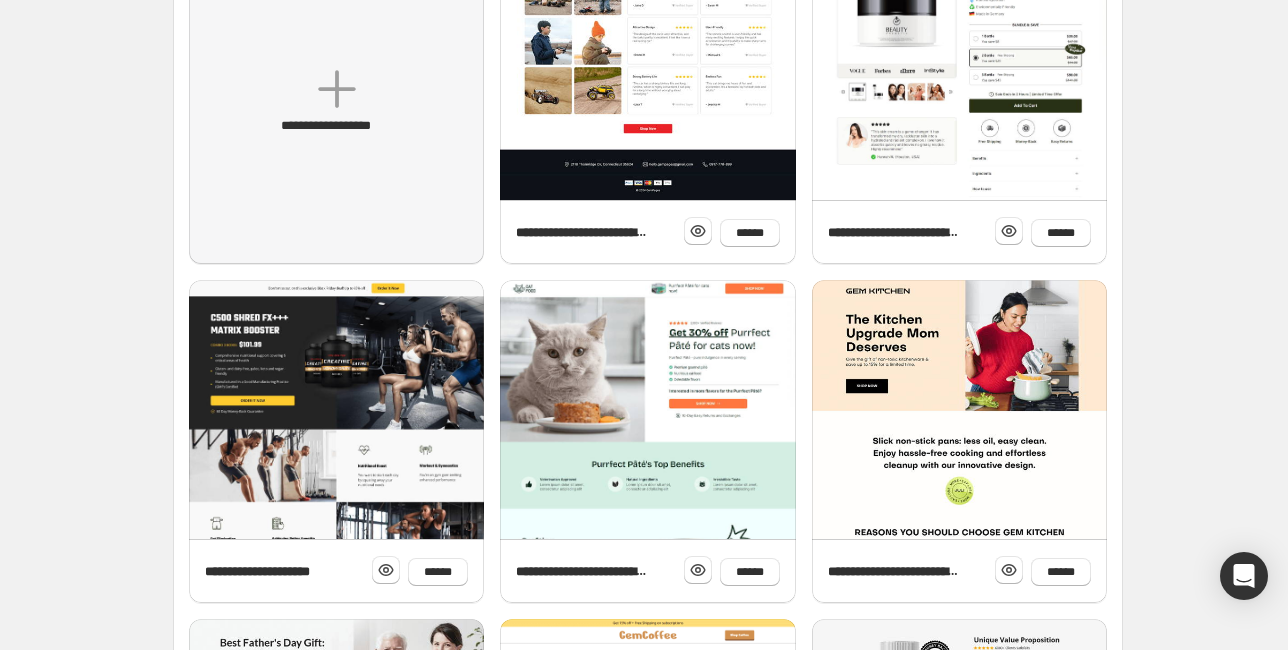 scroll, scrollTop: 560, scrollLeft: 0, axis: vertical 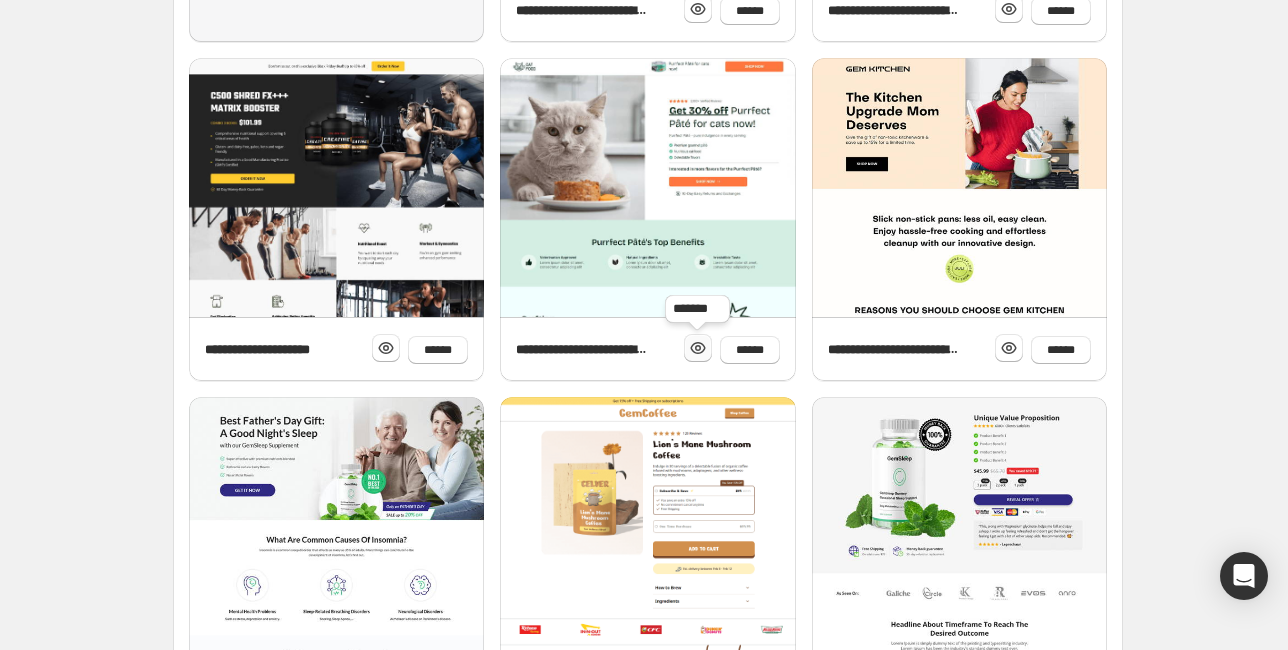click 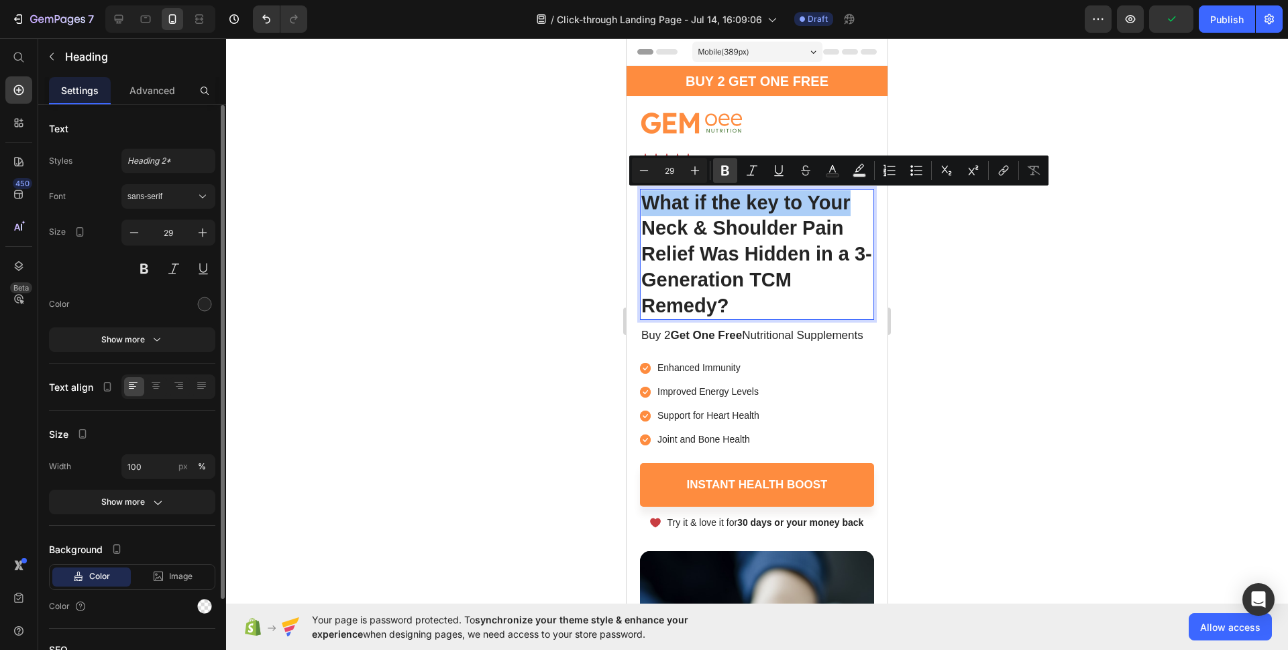 scroll, scrollTop: 790, scrollLeft: 0, axis: vertical 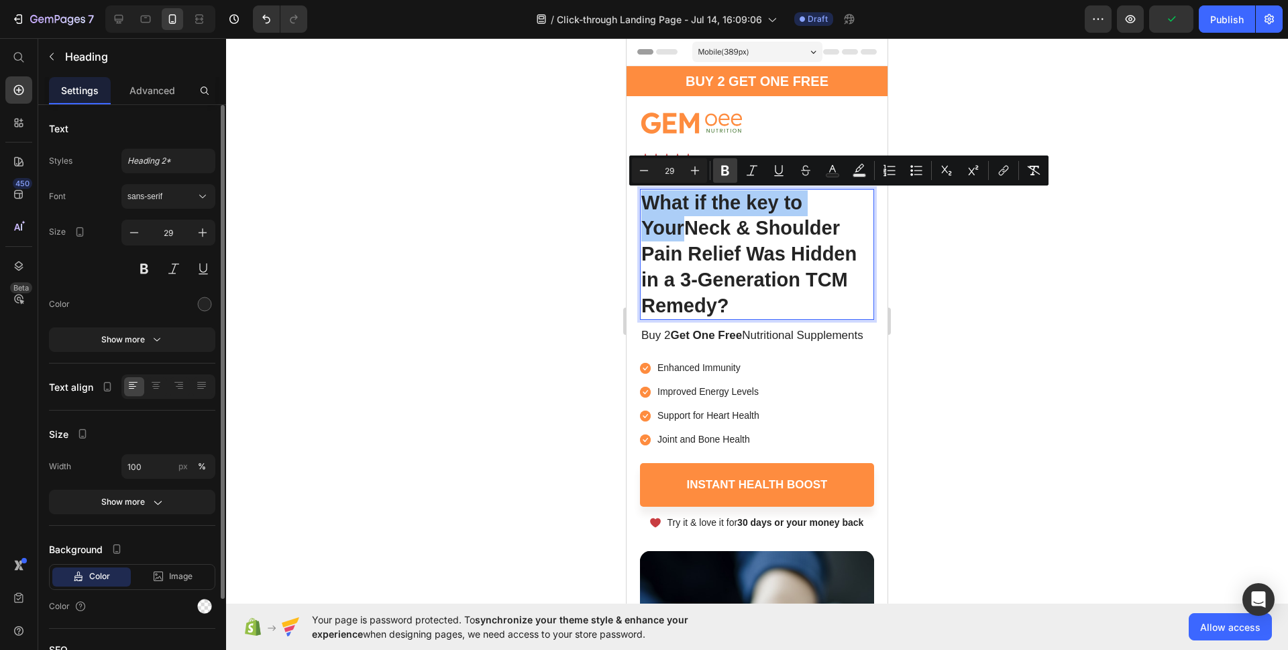 click 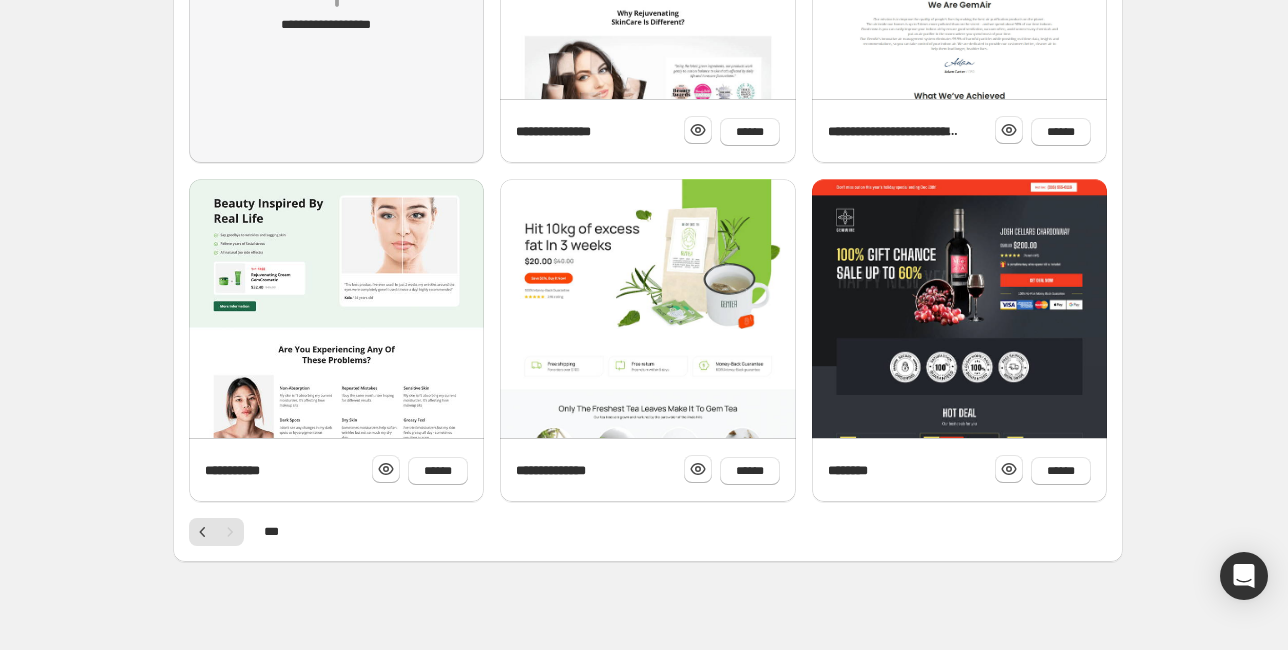 scroll, scrollTop: 451, scrollLeft: 0, axis: vertical 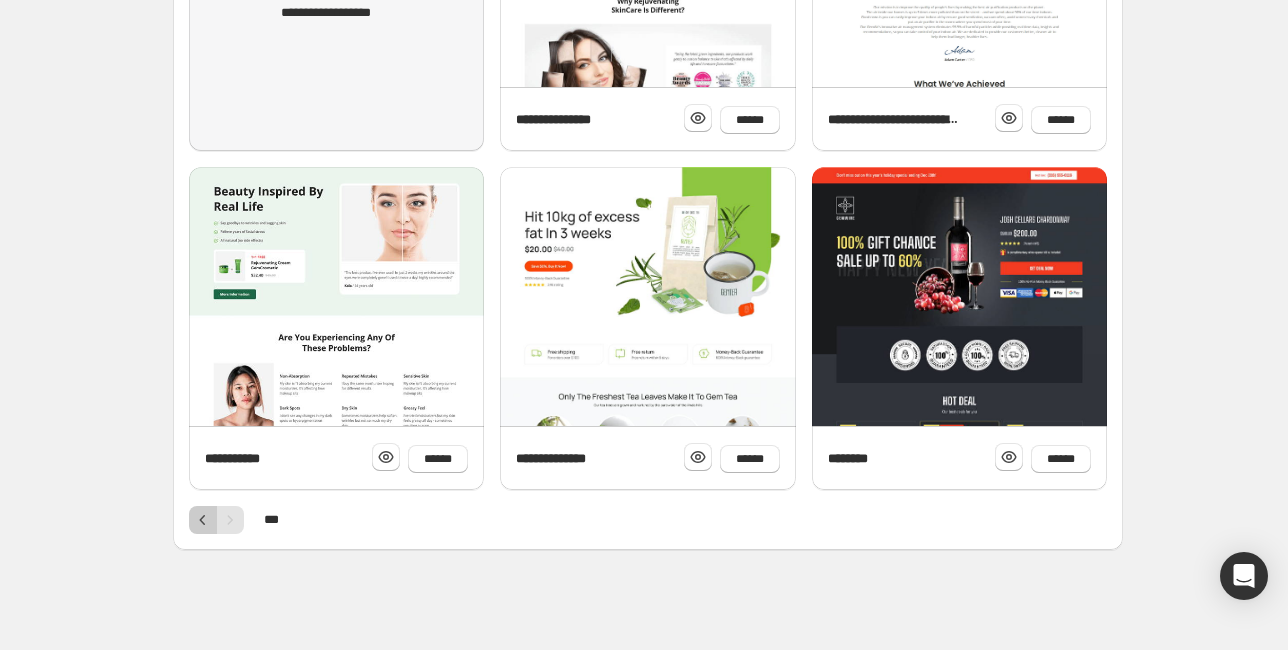 click at bounding box center (203, 520) 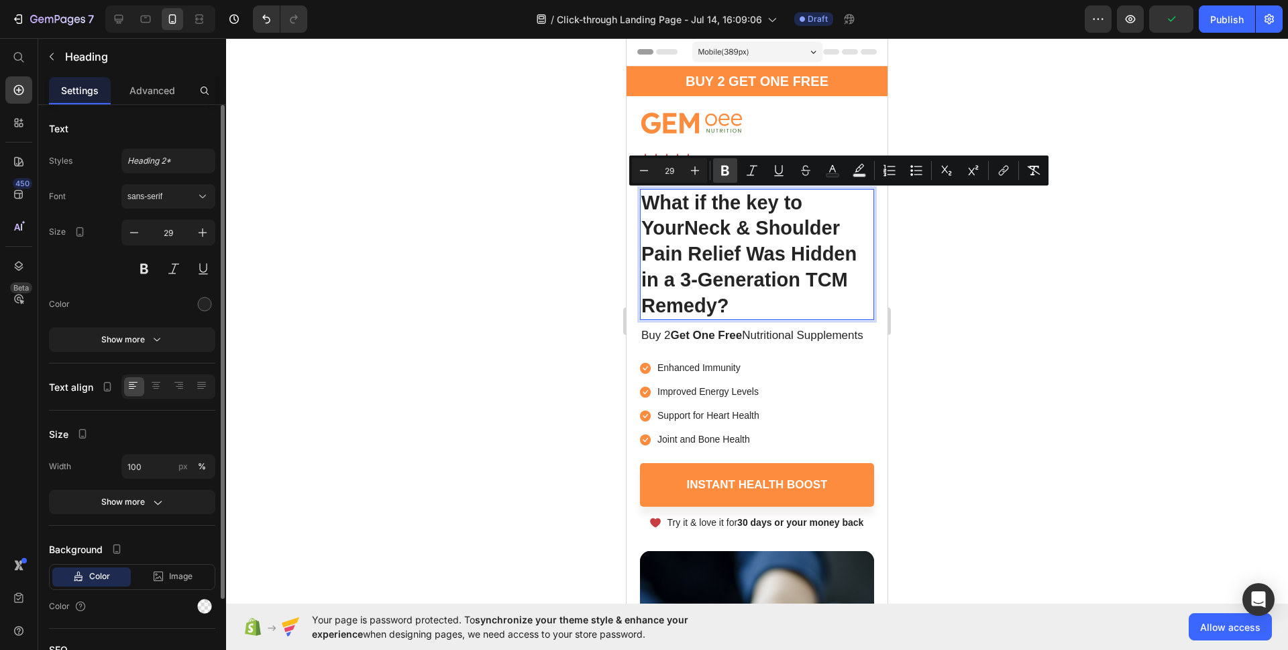 scroll, scrollTop: 0, scrollLeft: 0, axis: both 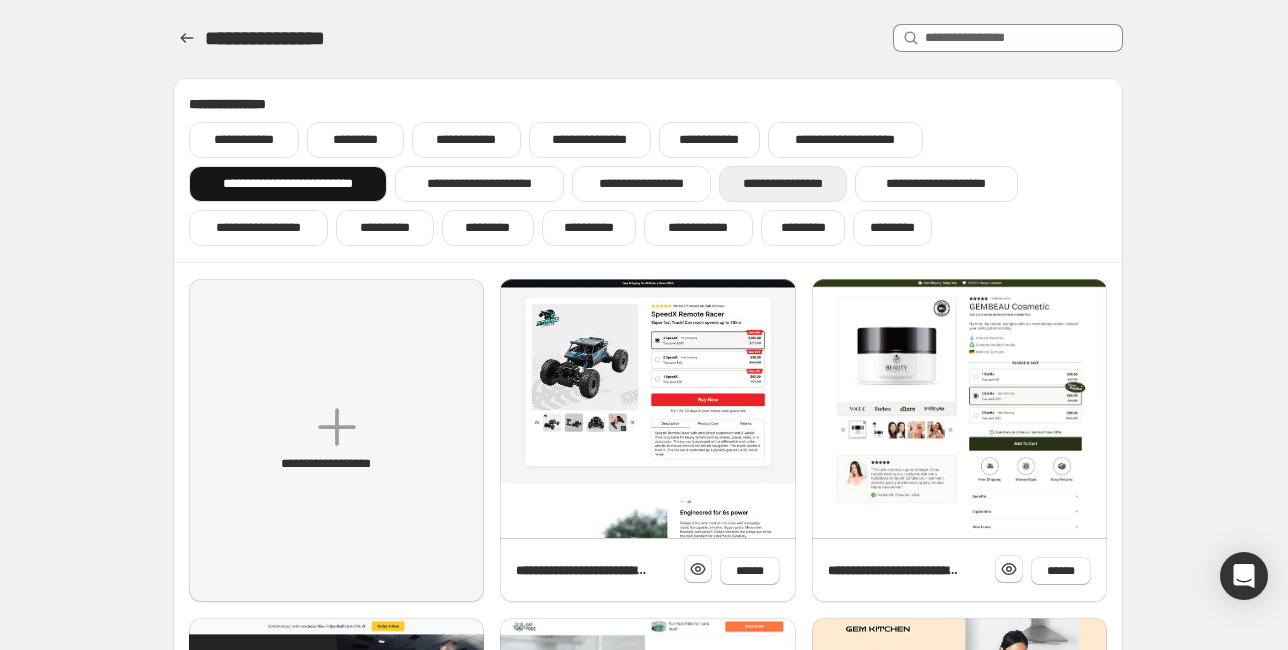click on "**********" at bounding box center (783, 184) 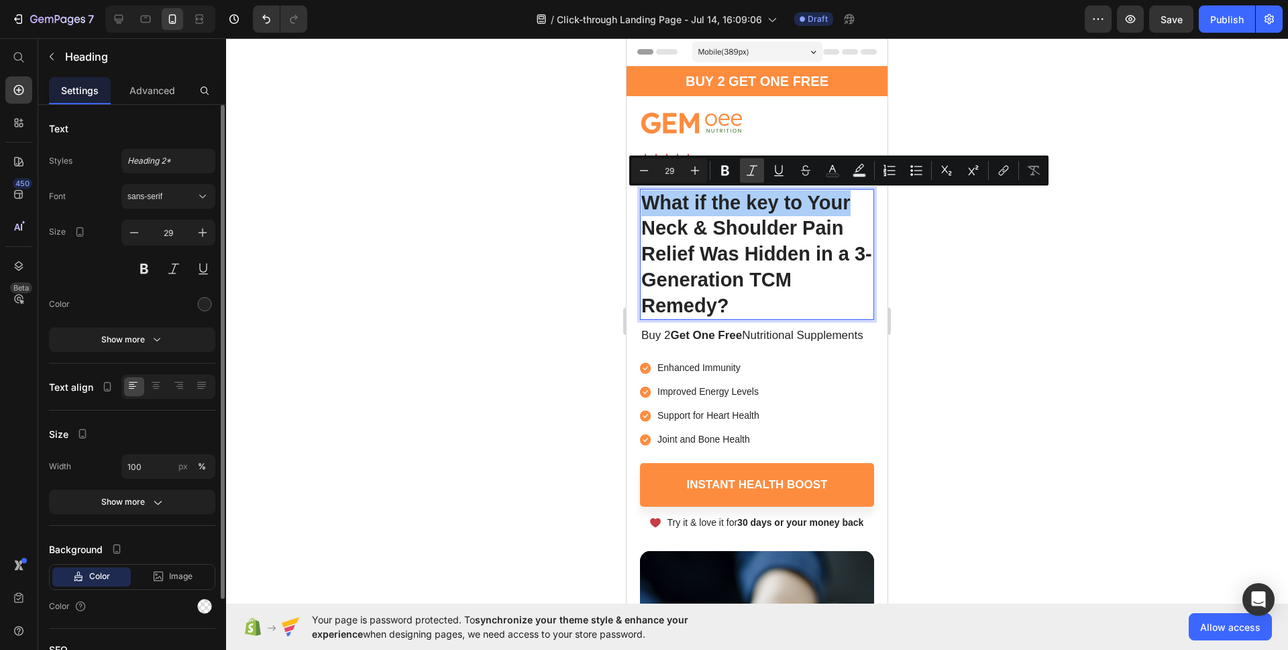 scroll, scrollTop: 310, scrollLeft: 0, axis: vertical 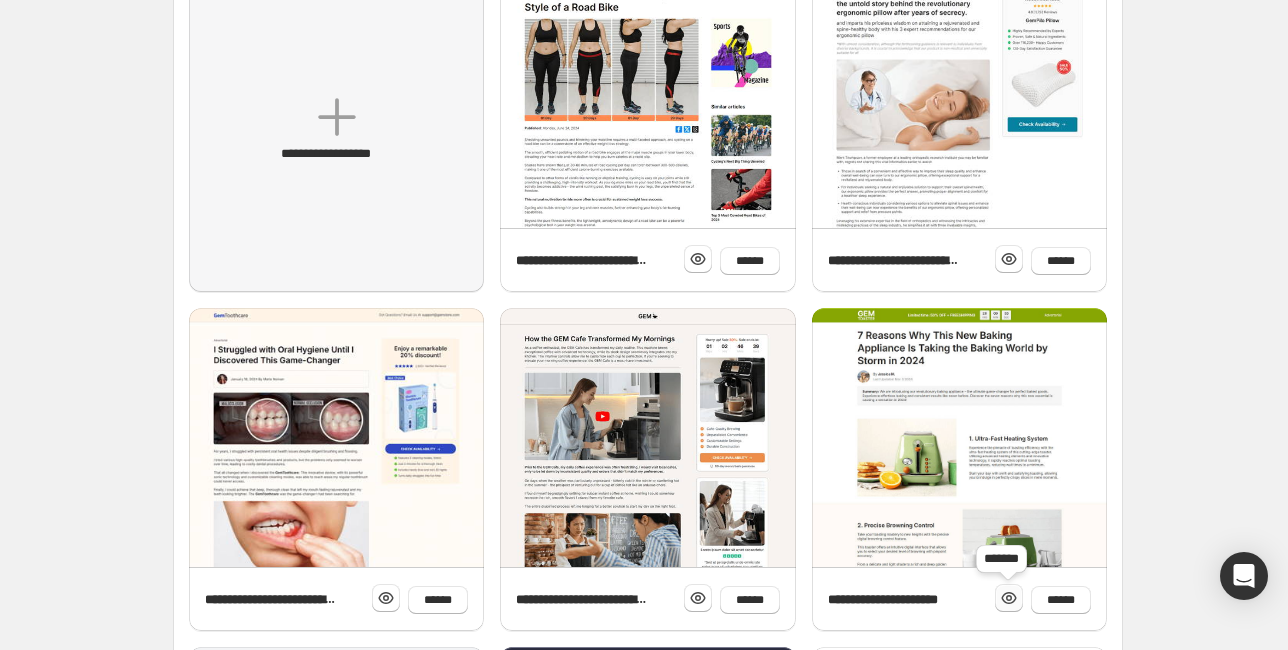 click at bounding box center (1009, 598) 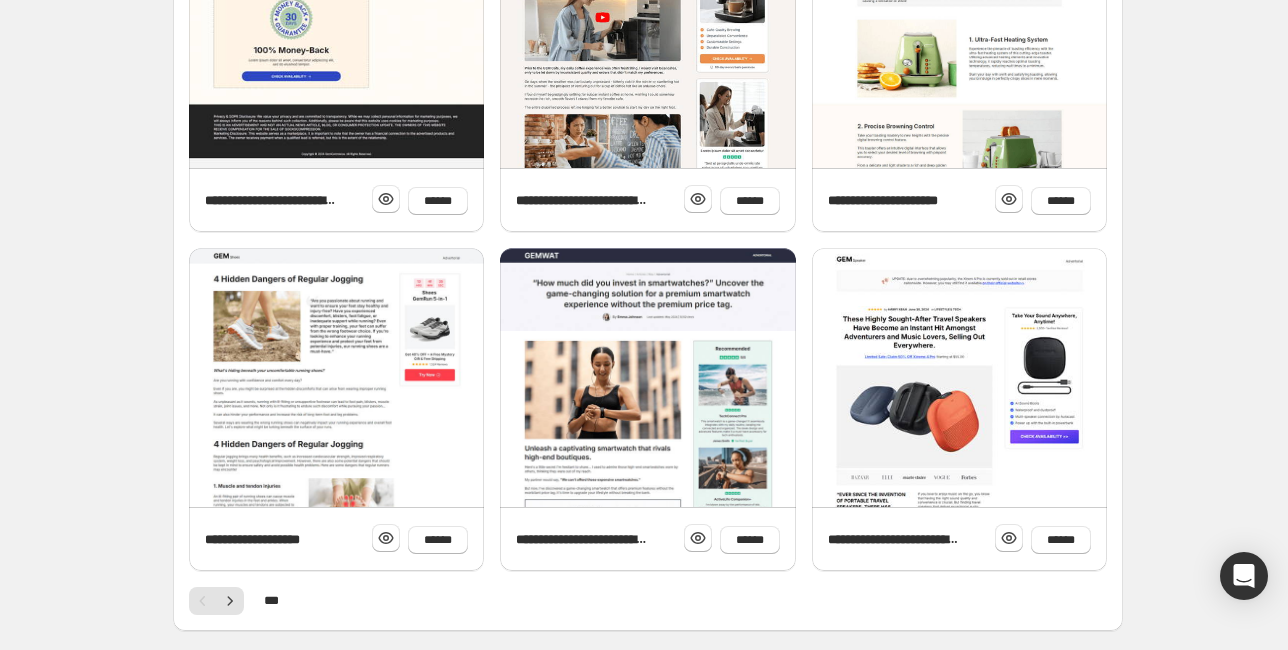scroll, scrollTop: 790, scrollLeft: 0, axis: vertical 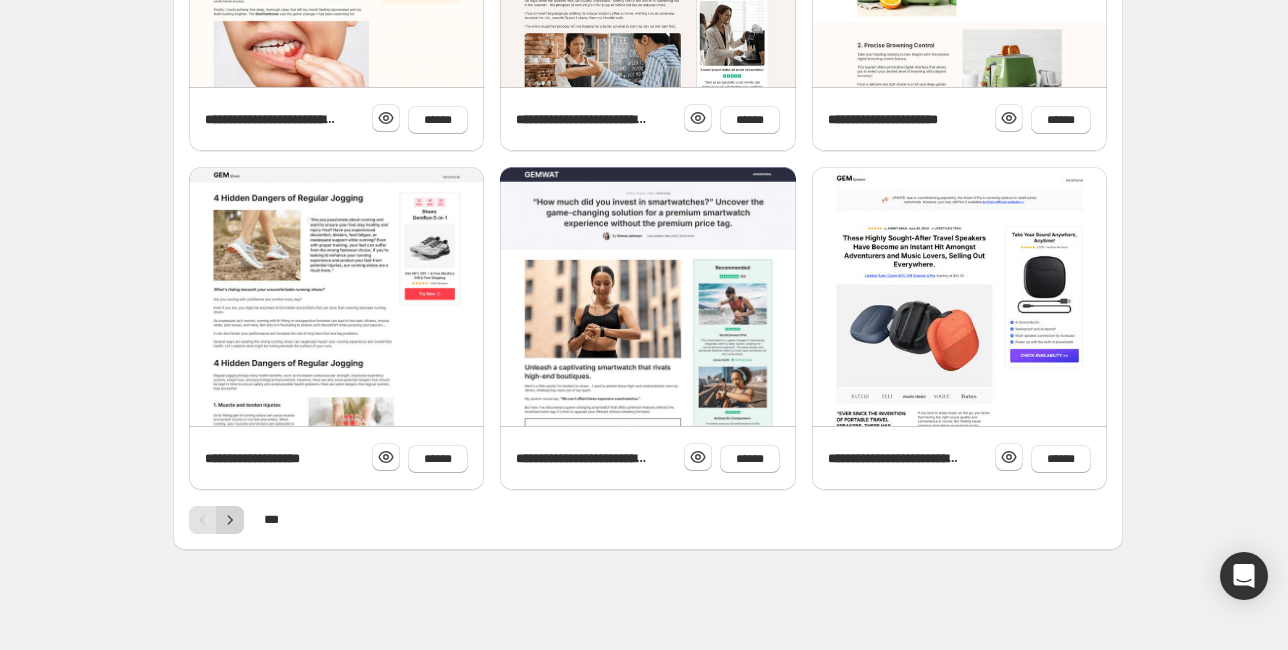 click on "***" at bounding box center (648, 520) 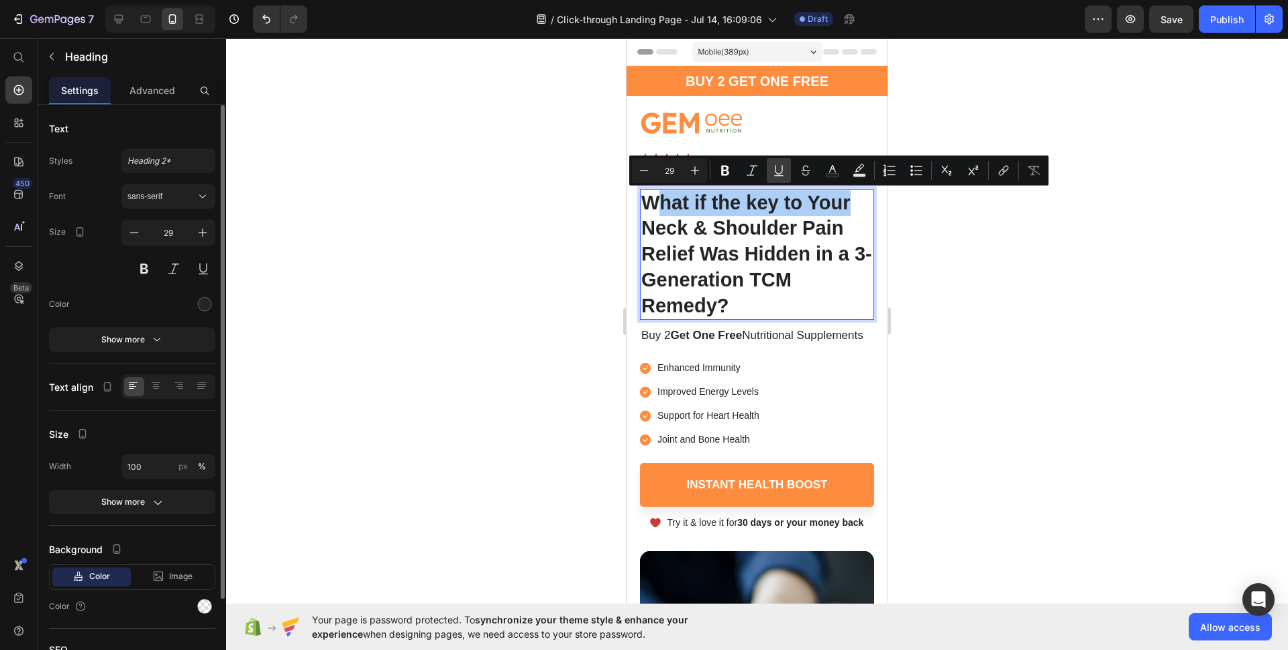scroll, scrollTop: 720, scrollLeft: 0, axis: vertical 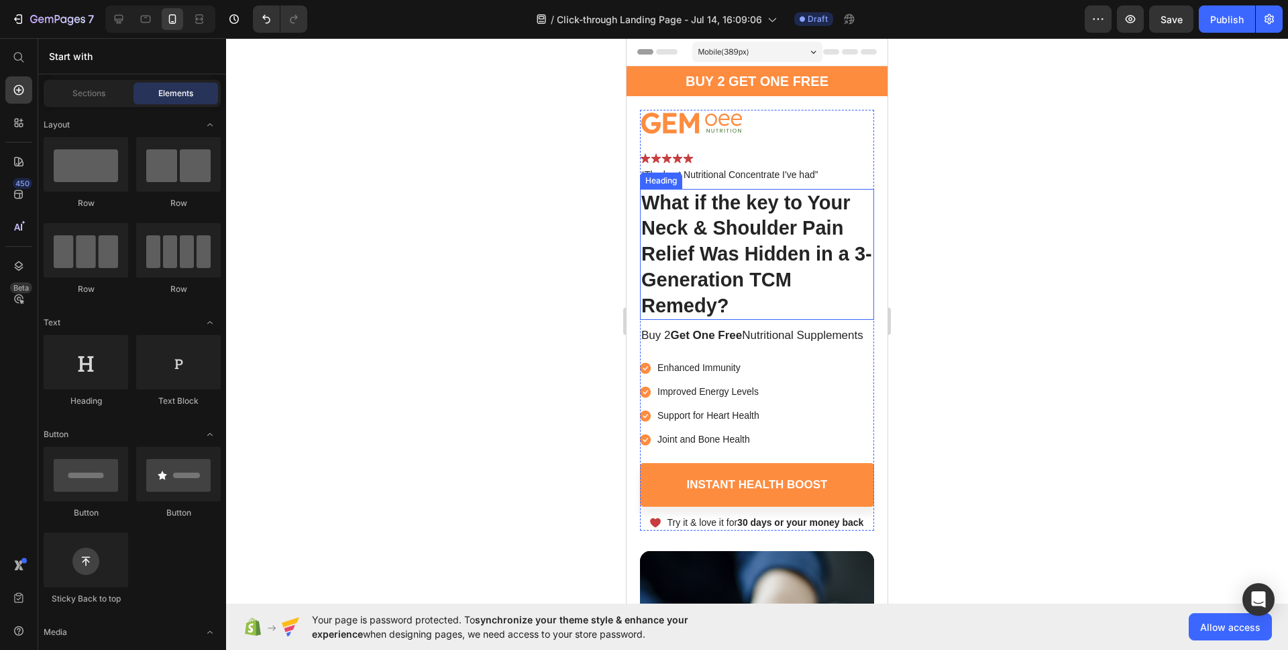 click 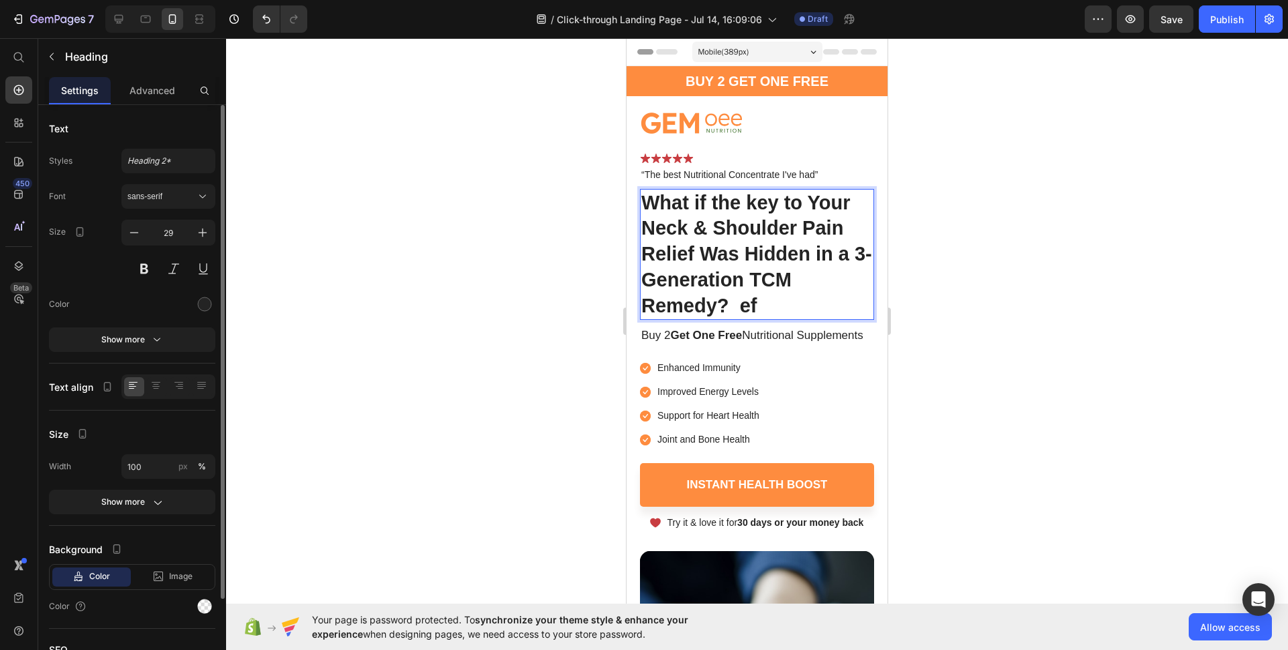 scroll, scrollTop: 80, scrollLeft: 0, axis: vertical 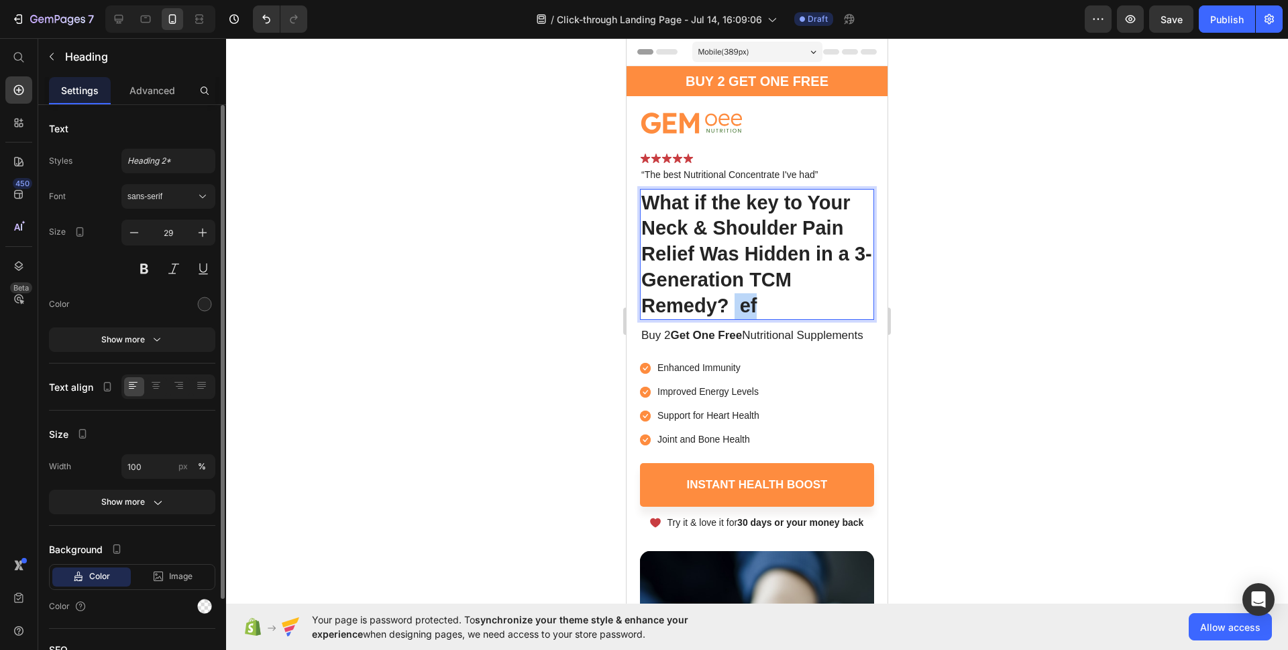 click 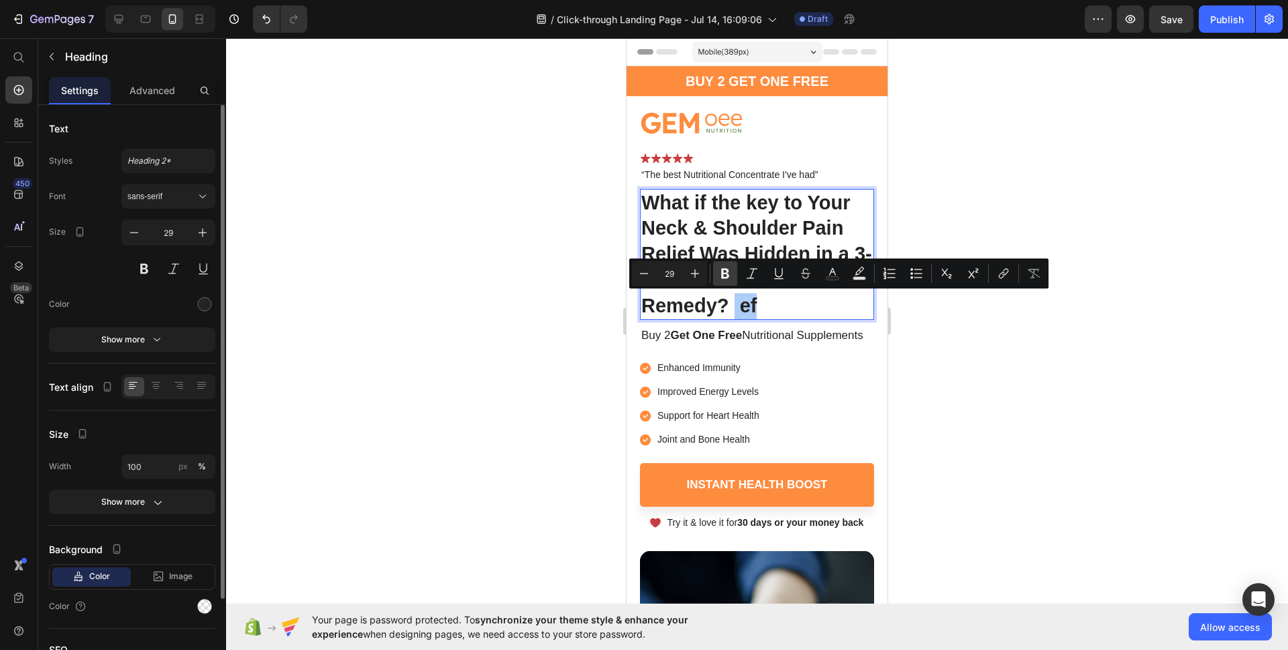 scroll, scrollTop: 0, scrollLeft: 0, axis: both 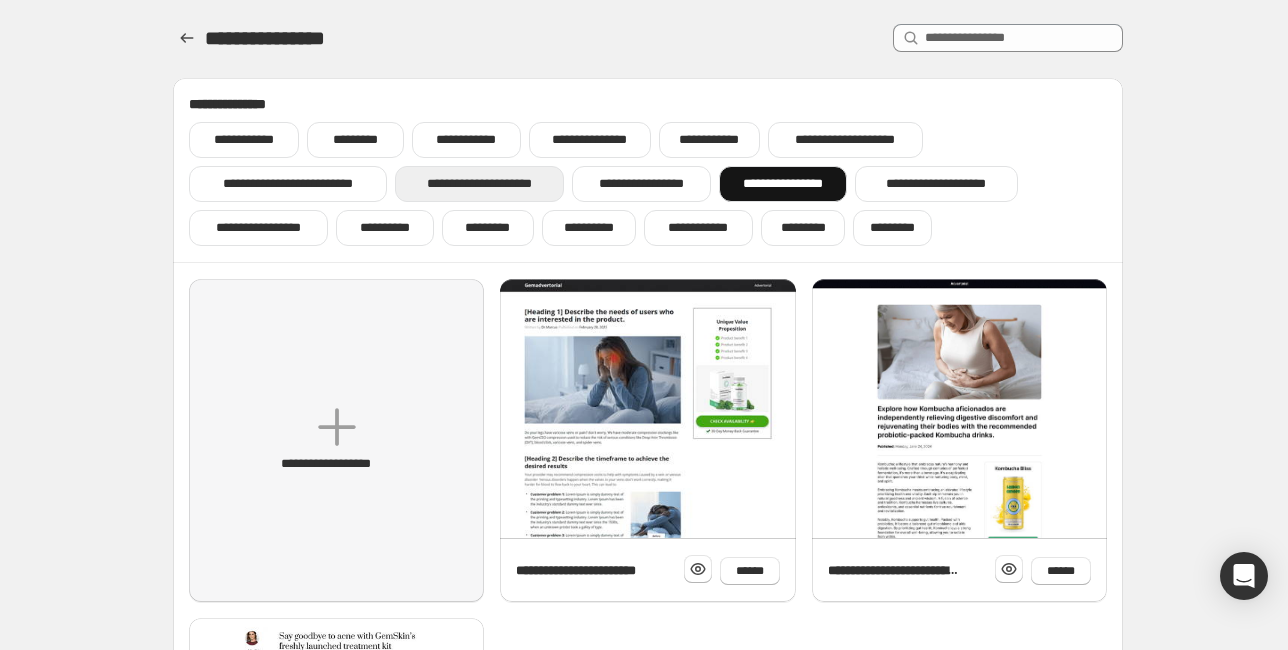 click on "**********" at bounding box center [480, 184] 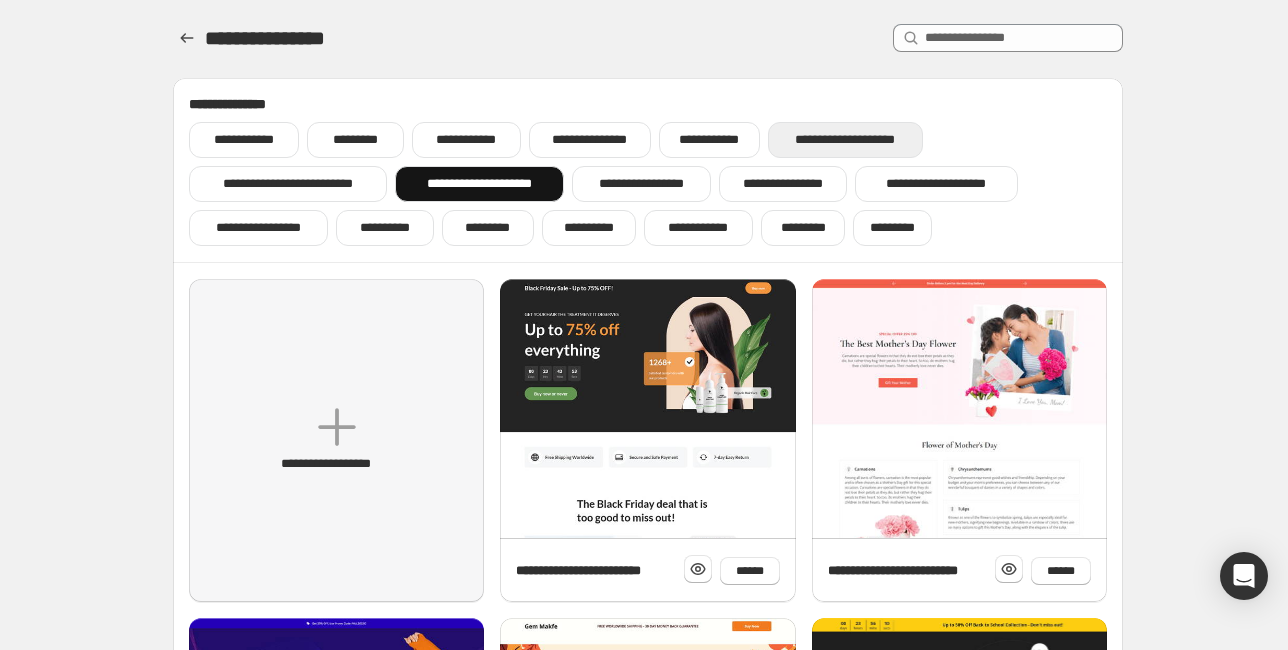click on "**********" at bounding box center [845, 140] 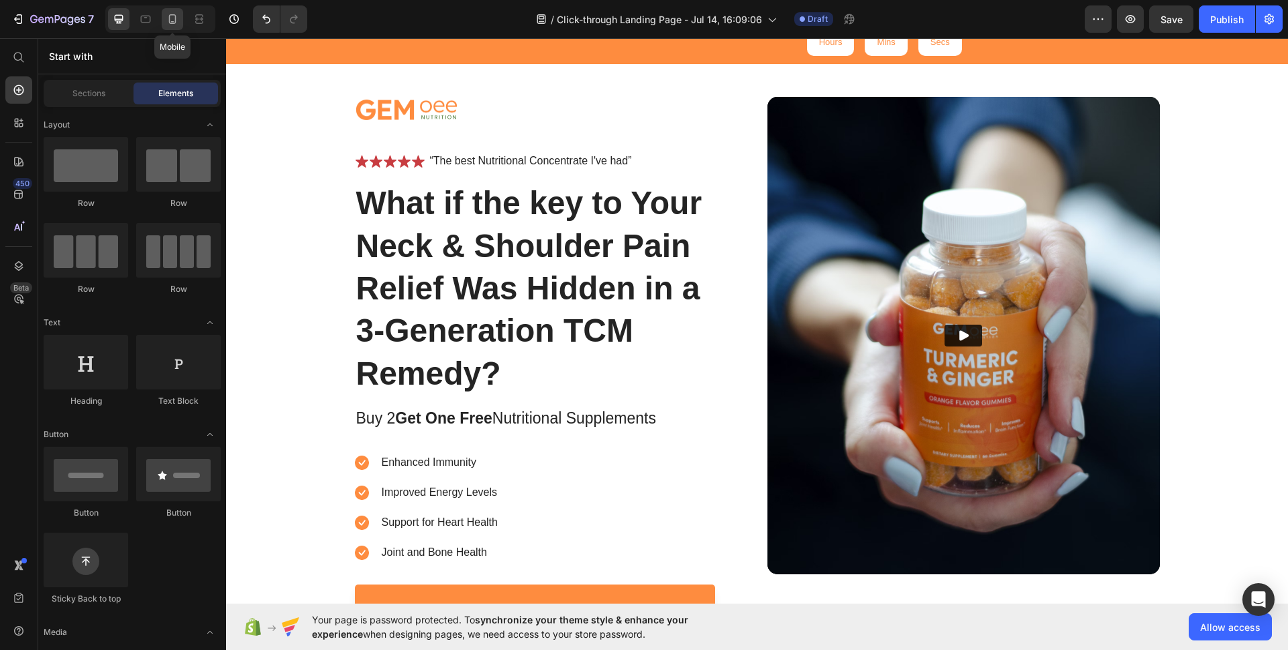 click on "**********" at bounding box center (288, 184) 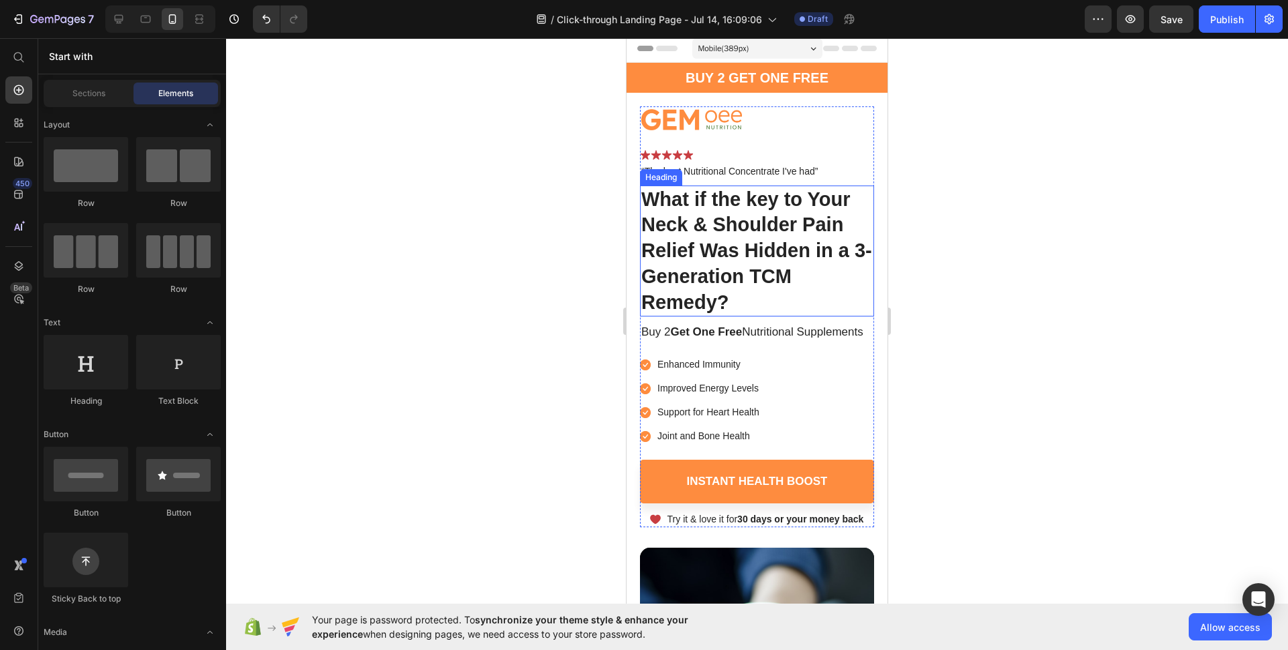 scroll, scrollTop: 160, scrollLeft: 0, axis: vertical 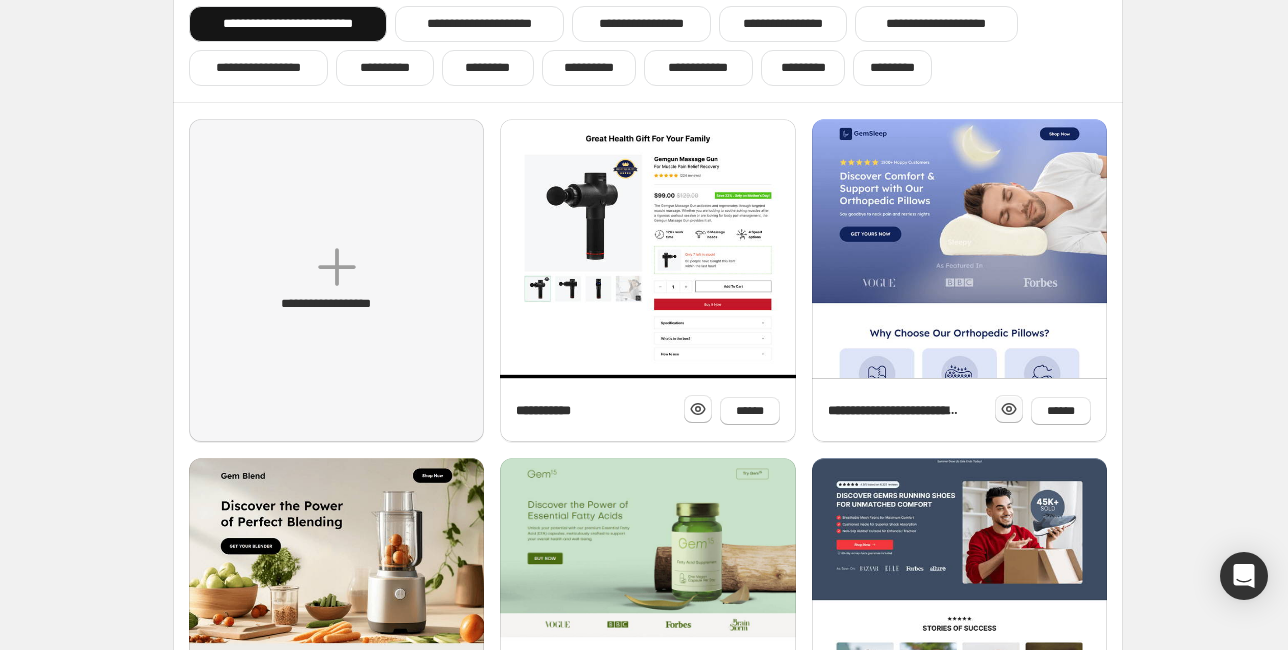 click 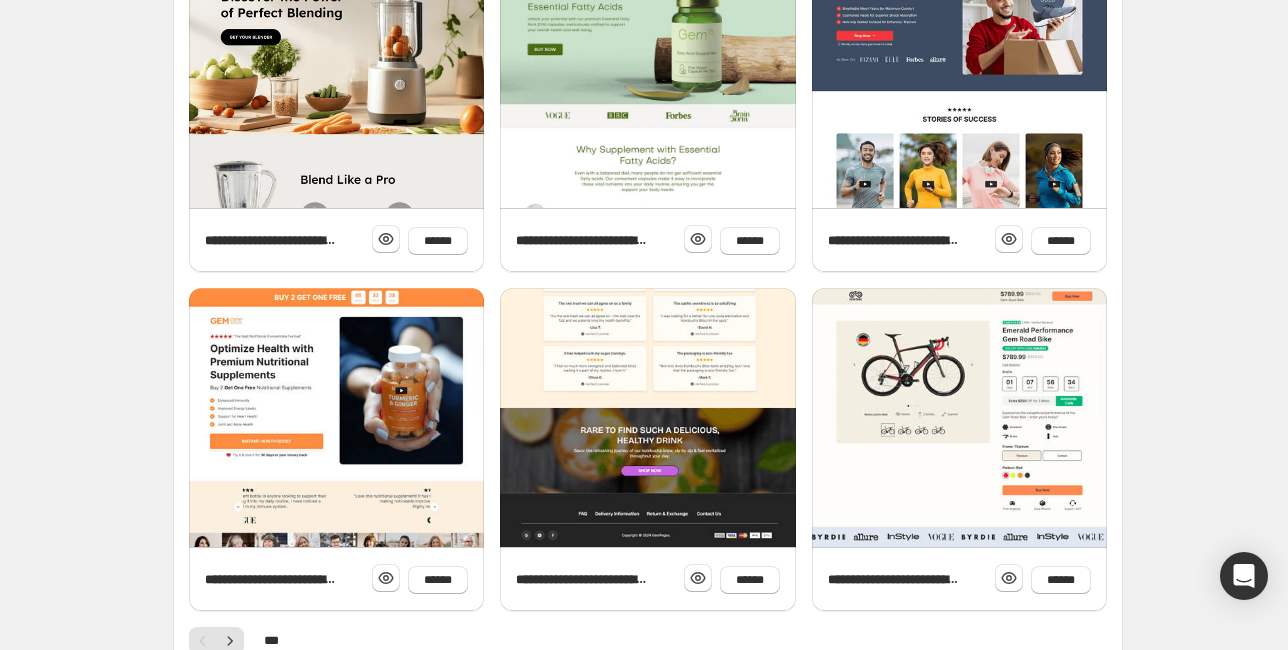 scroll, scrollTop: 550, scrollLeft: 0, axis: vertical 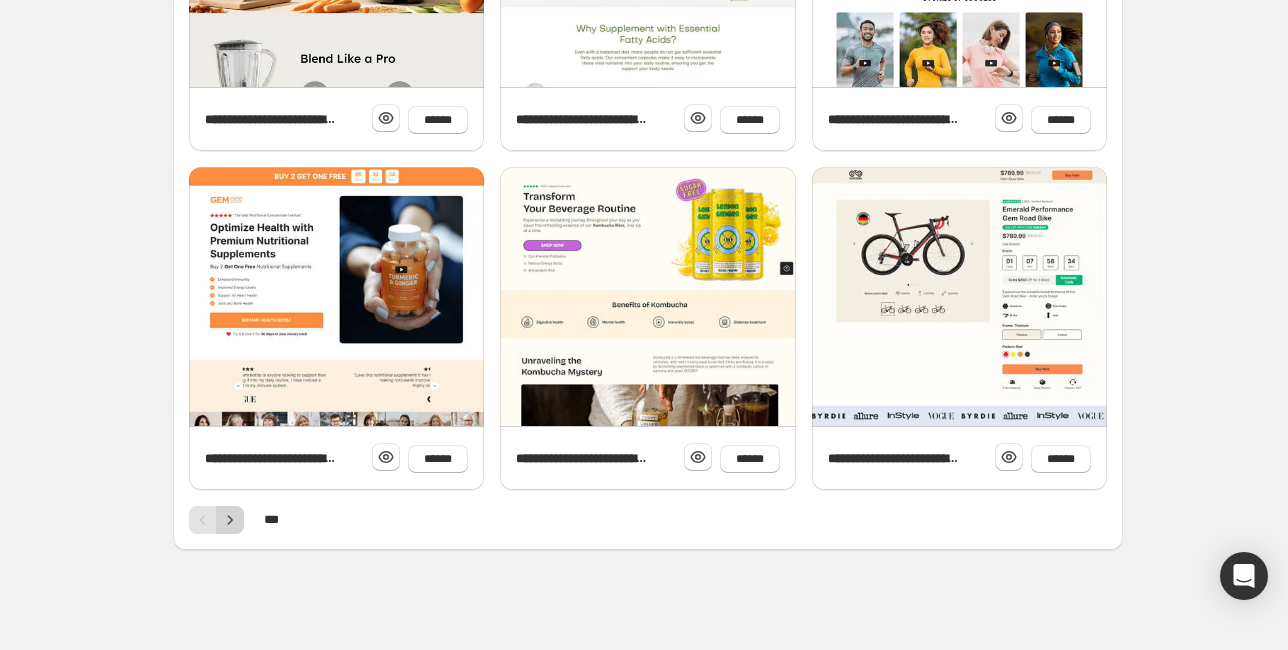 click 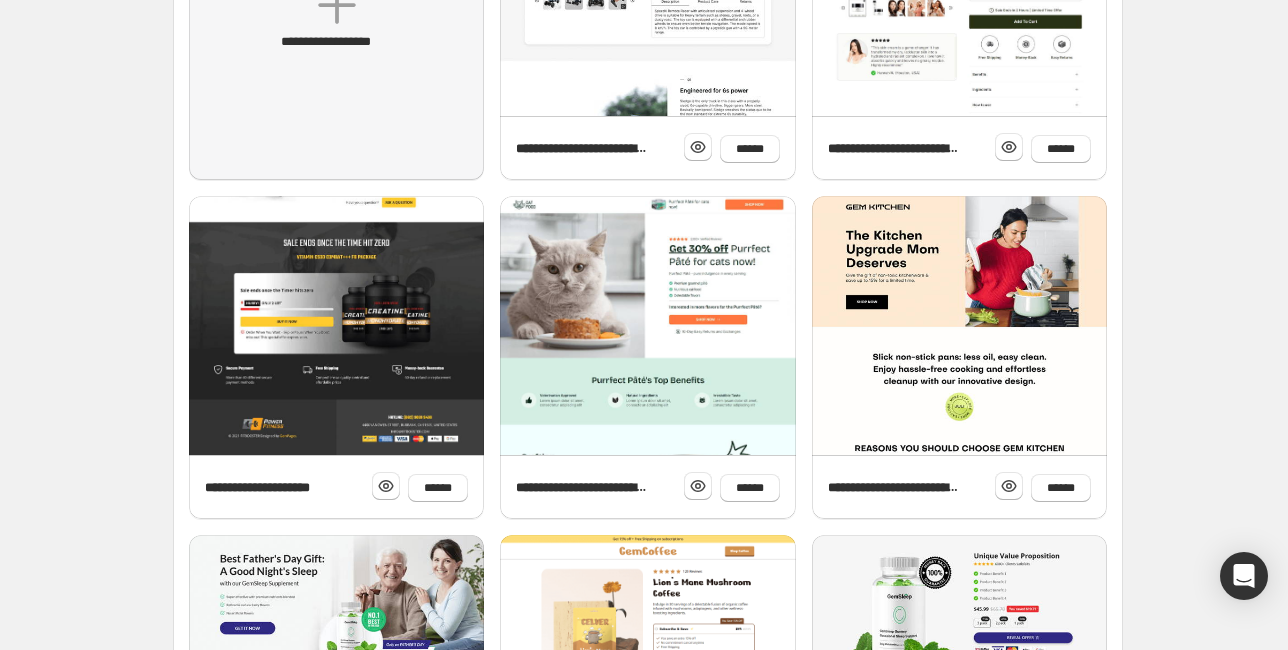 scroll, scrollTop: 720, scrollLeft: 0, axis: vertical 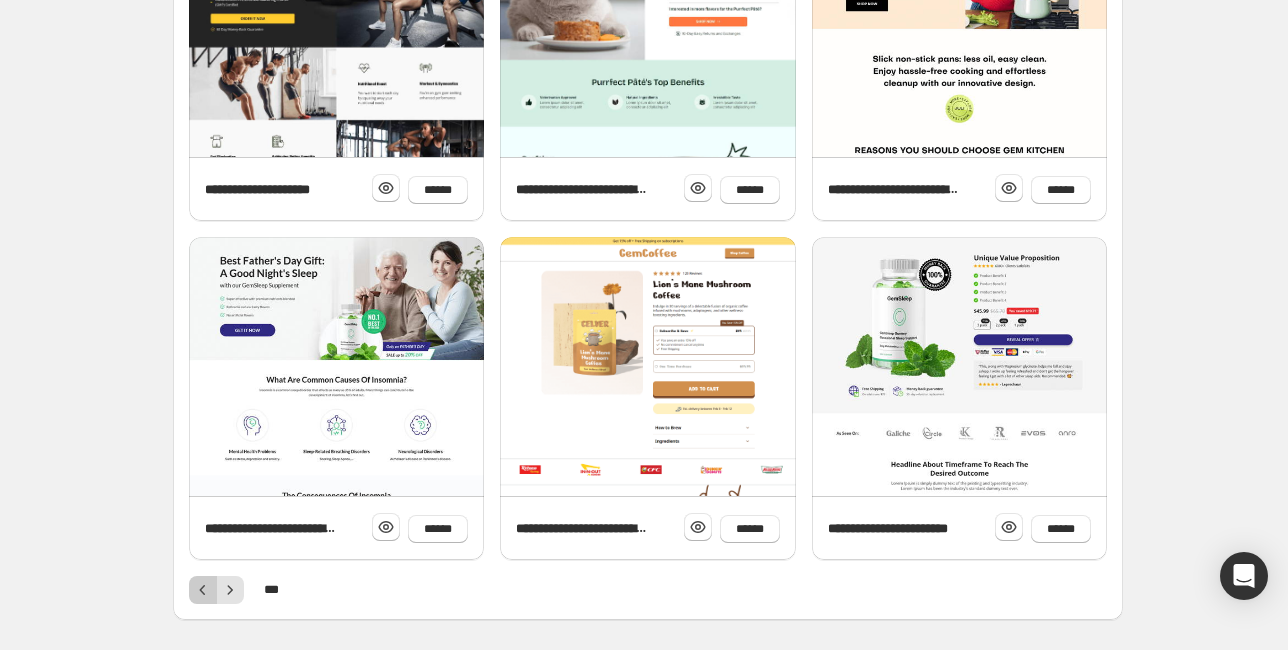 click 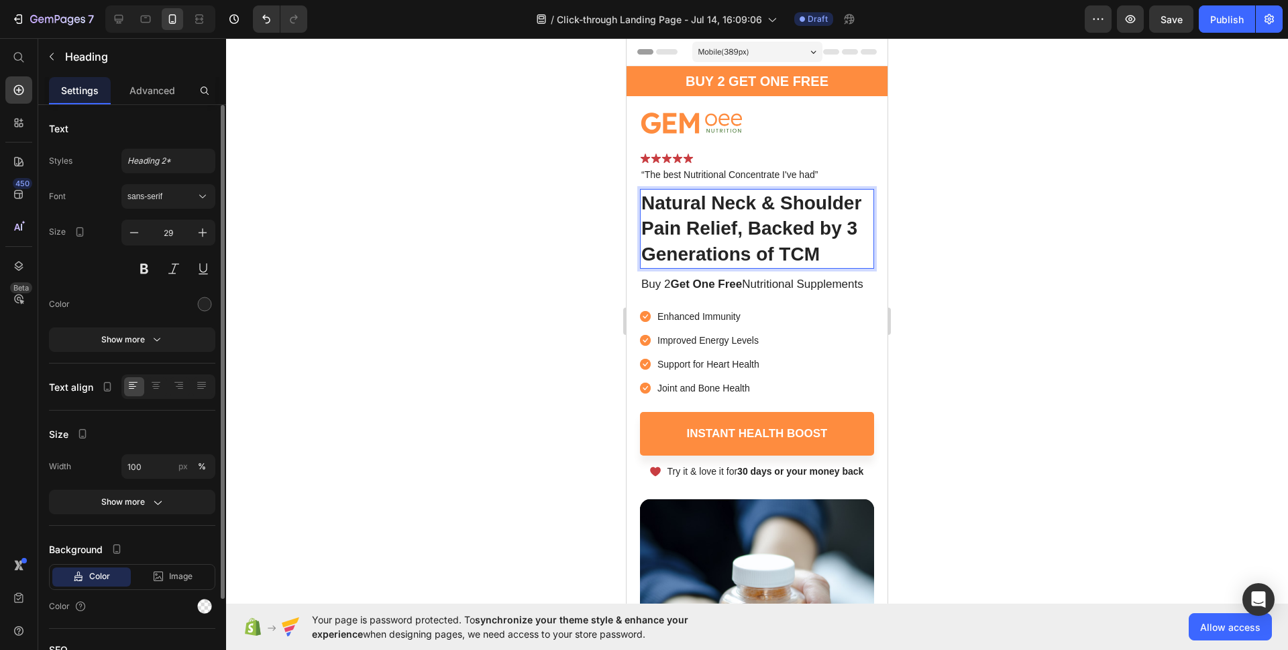 scroll, scrollTop: 0, scrollLeft: 0, axis: both 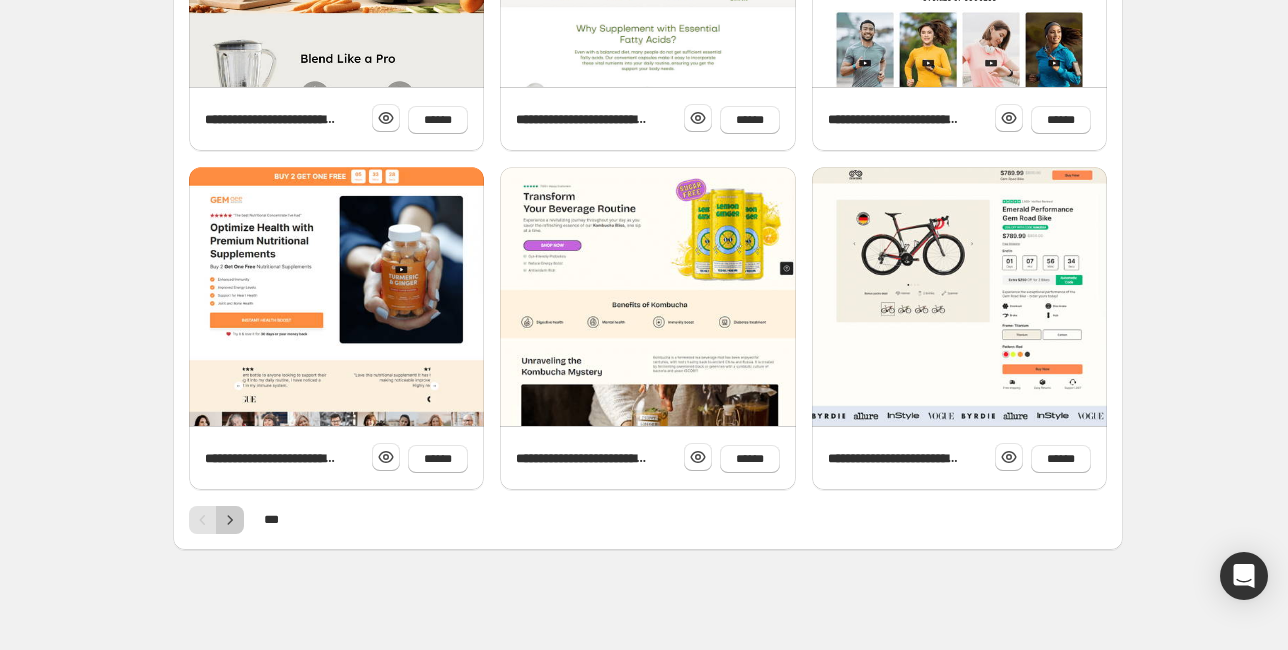 click 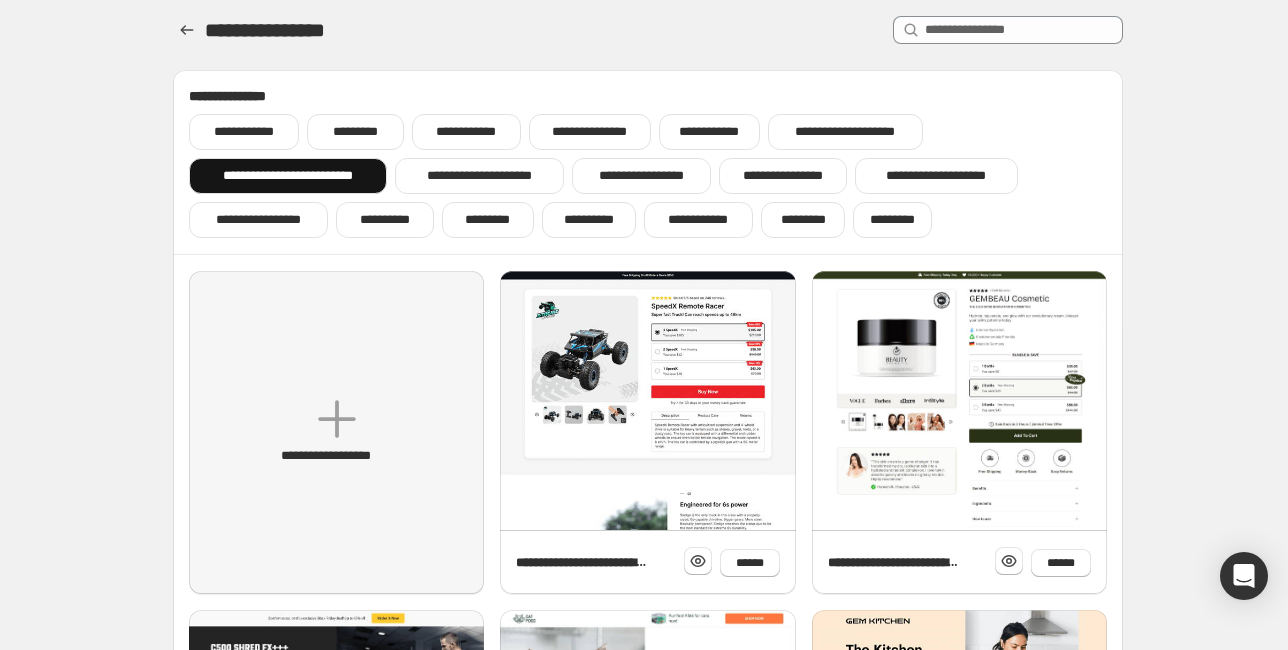 scroll, scrollTop: 728, scrollLeft: 0, axis: vertical 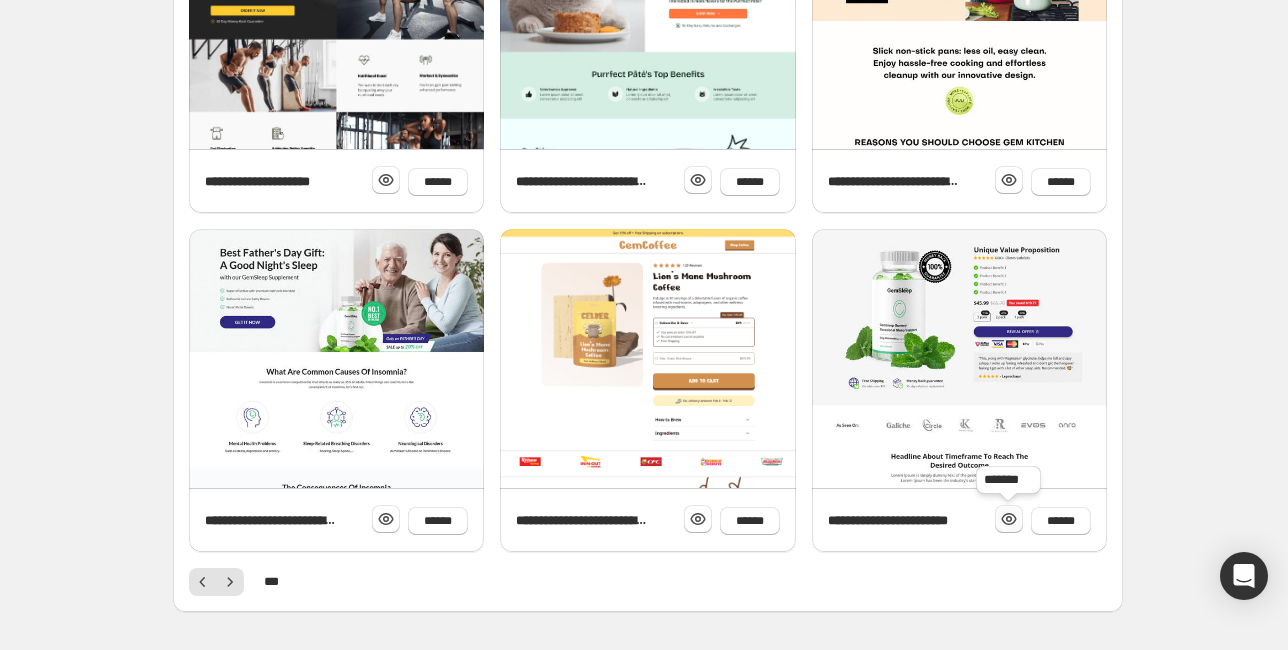 click 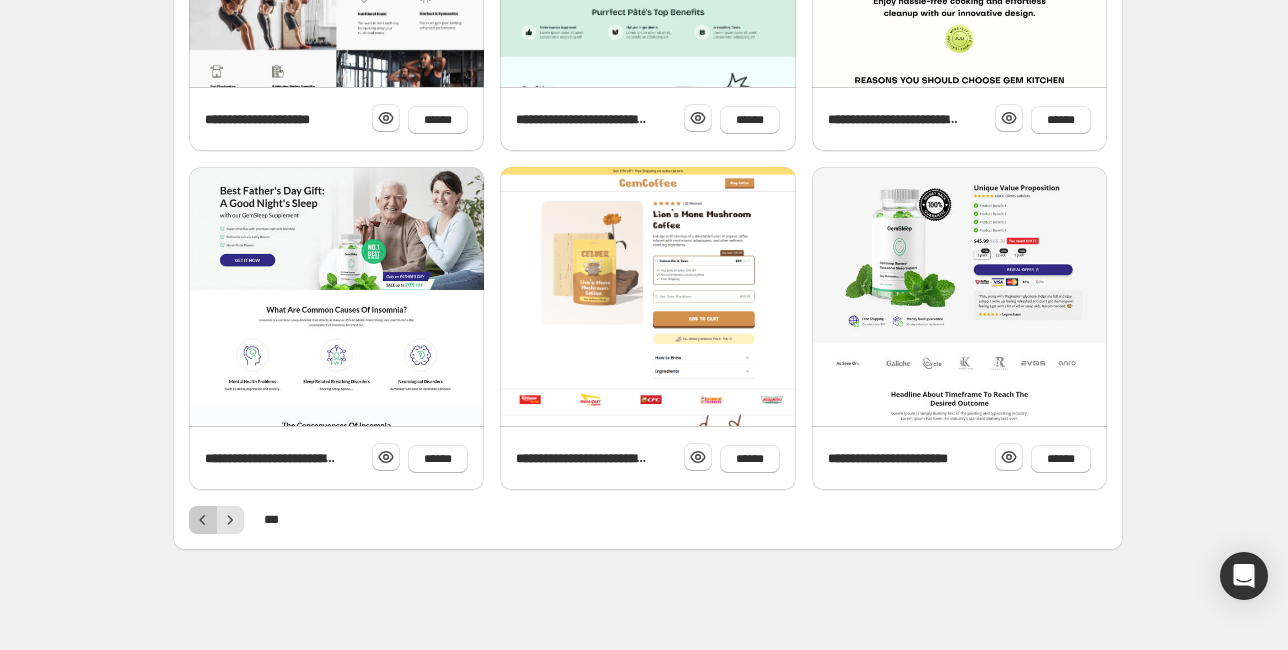 click 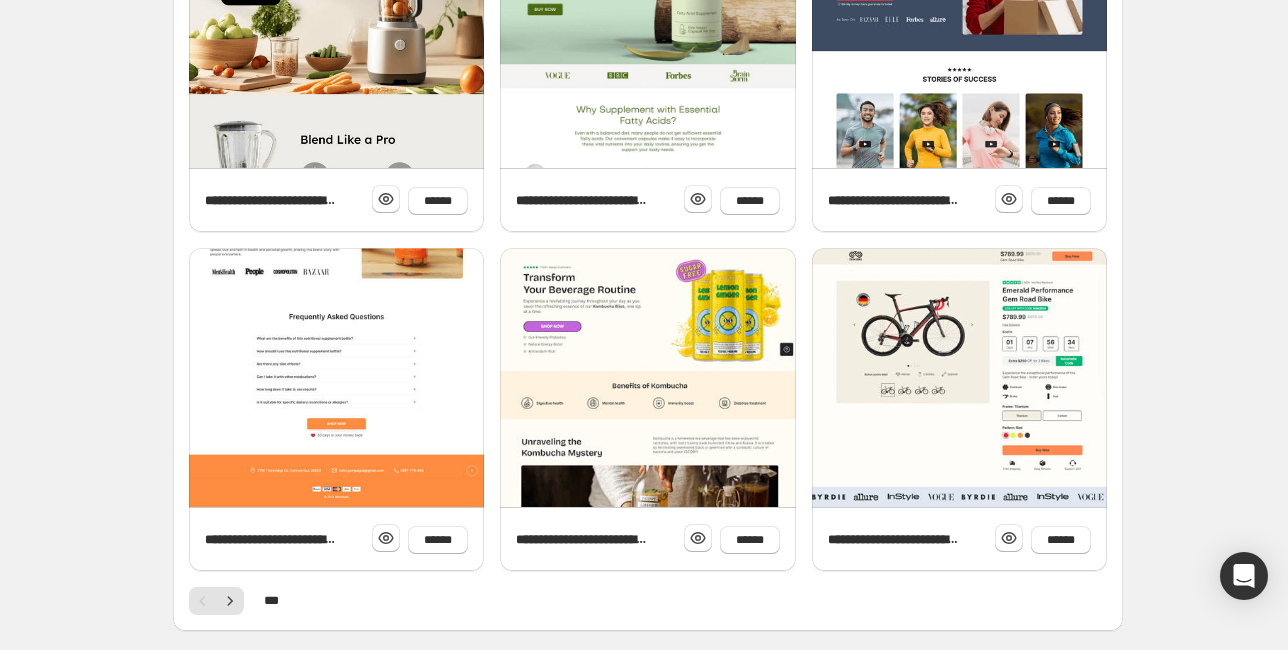scroll, scrollTop: 790, scrollLeft: 0, axis: vertical 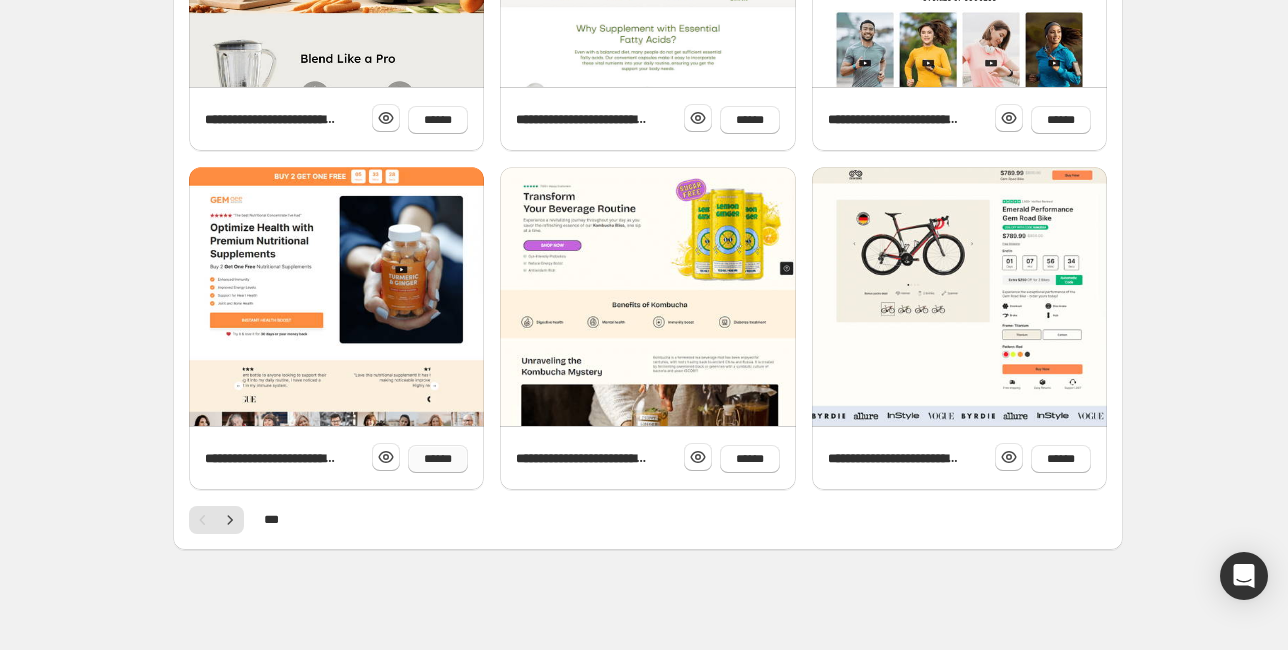 click on "******" at bounding box center [438, 459] 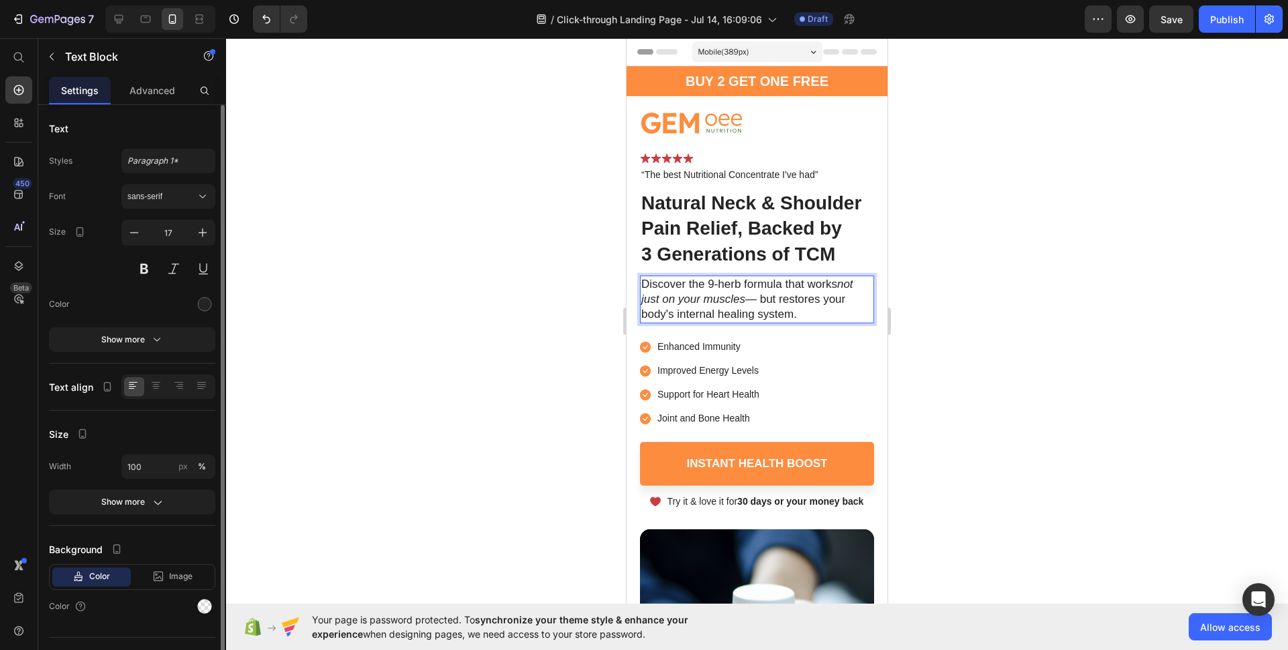 scroll, scrollTop: 0, scrollLeft: 0, axis: both 